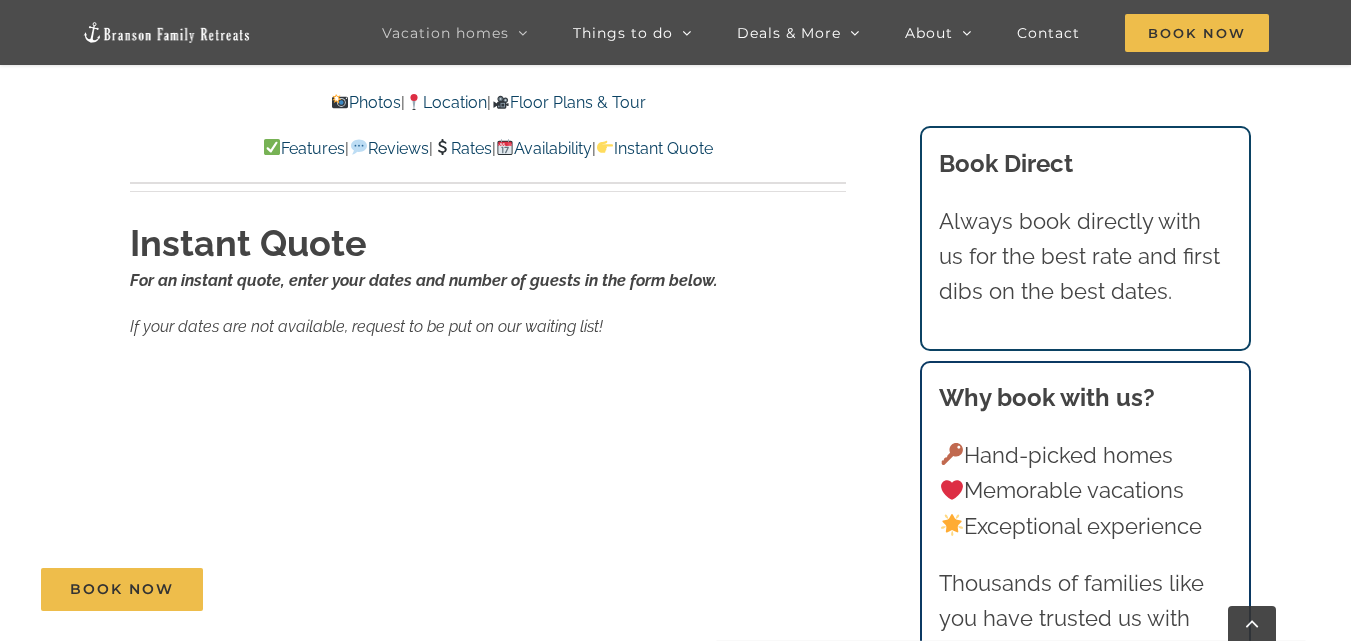scroll, scrollTop: 0, scrollLeft: 0, axis: both 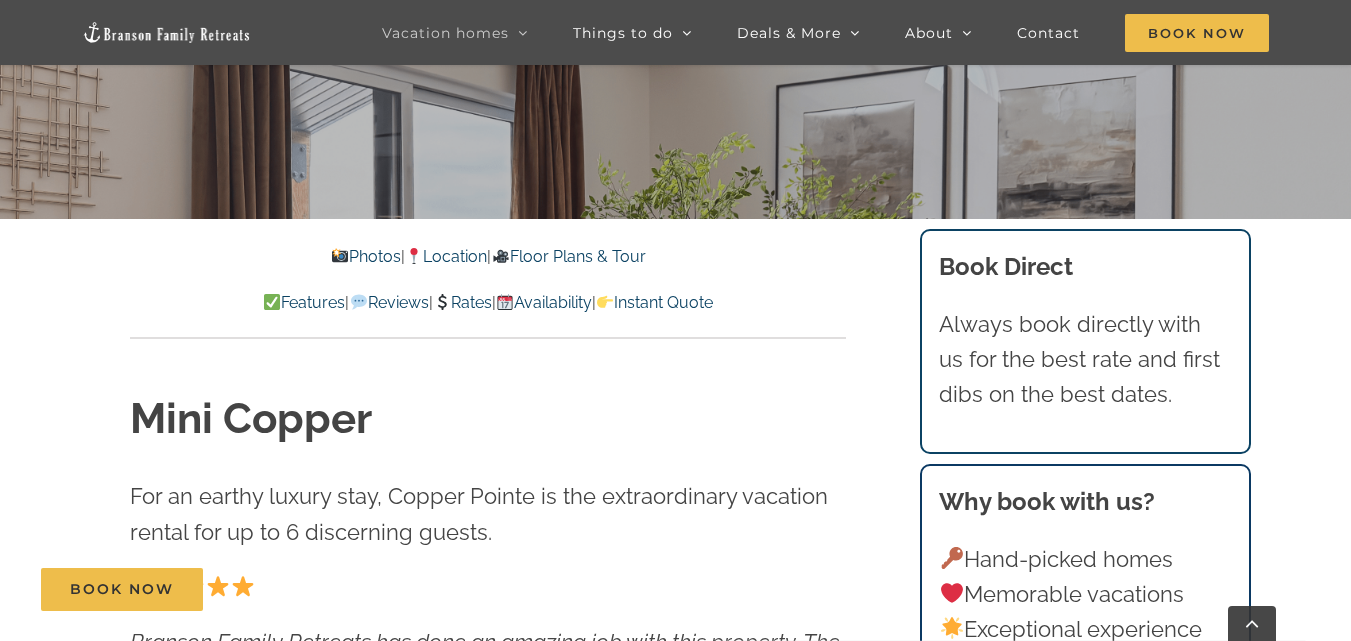click on "Availability" at bounding box center (544, 302) 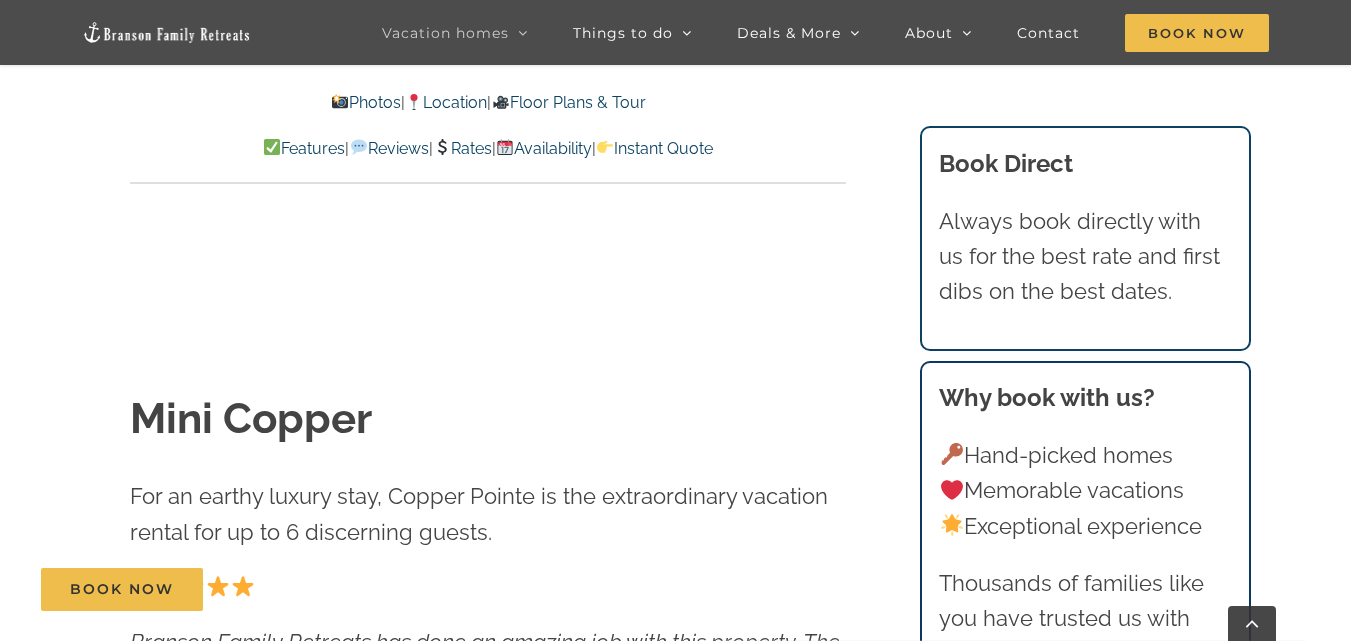 scroll, scrollTop: 10140, scrollLeft: 0, axis: vertical 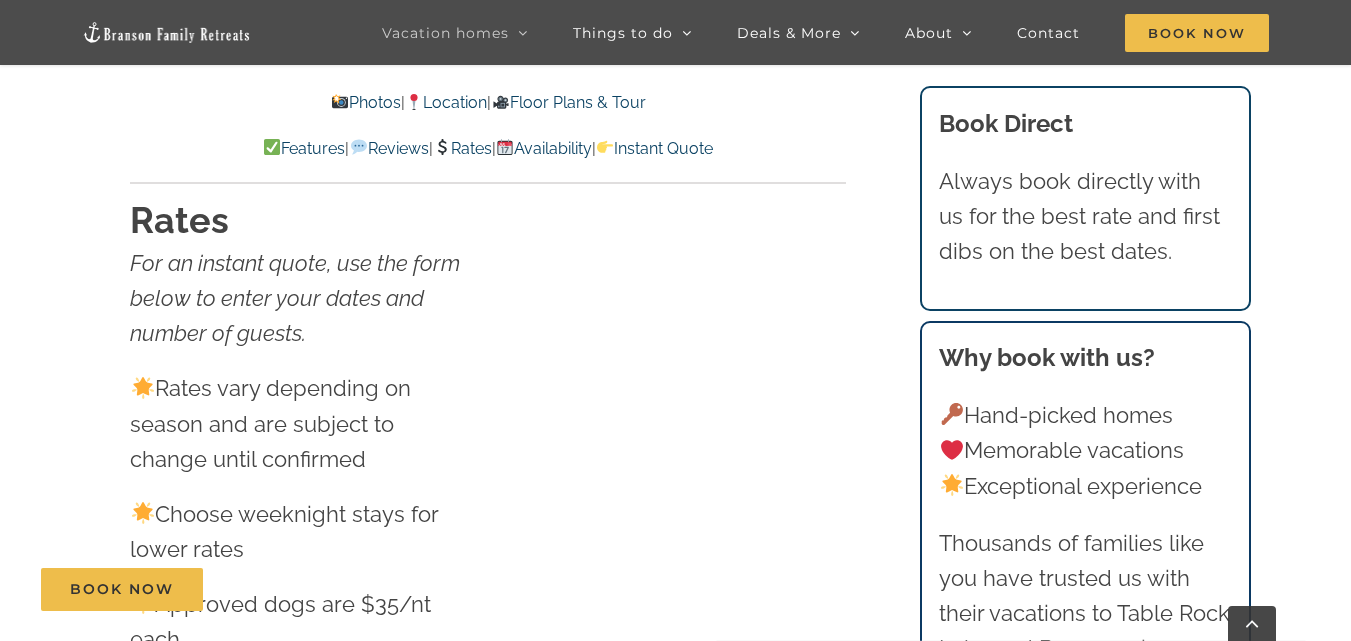 click on "Availability" at bounding box center (544, 148) 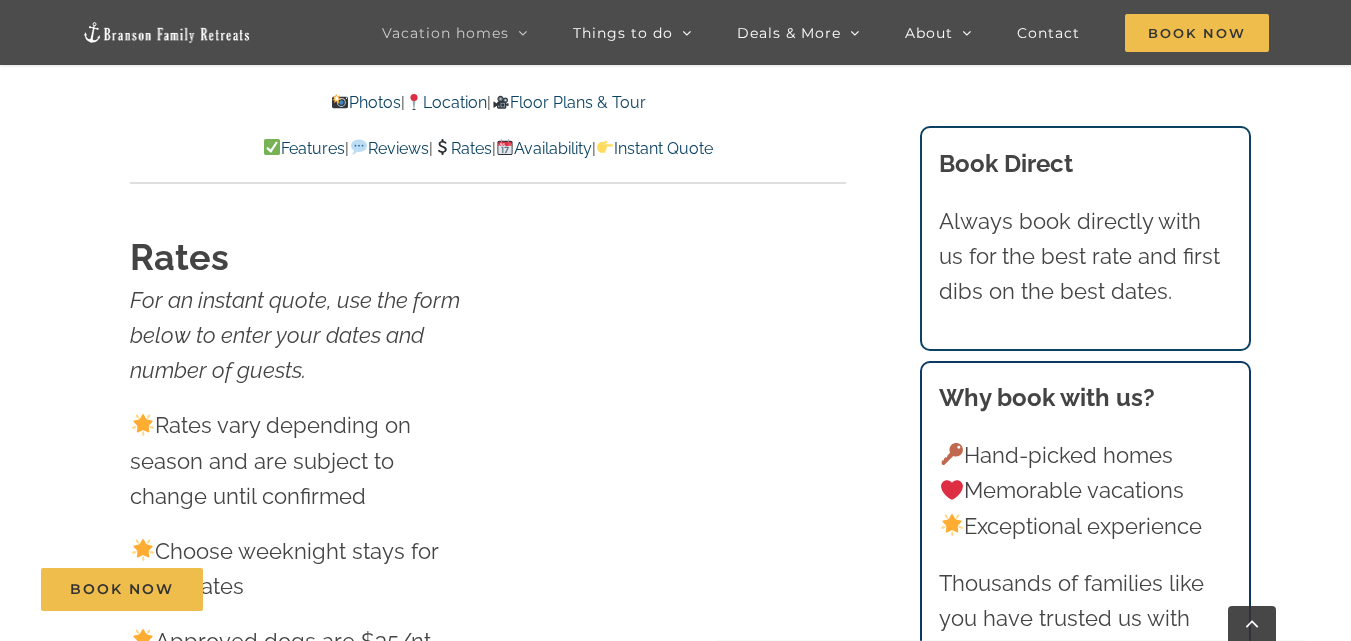 scroll, scrollTop: 9940, scrollLeft: 0, axis: vertical 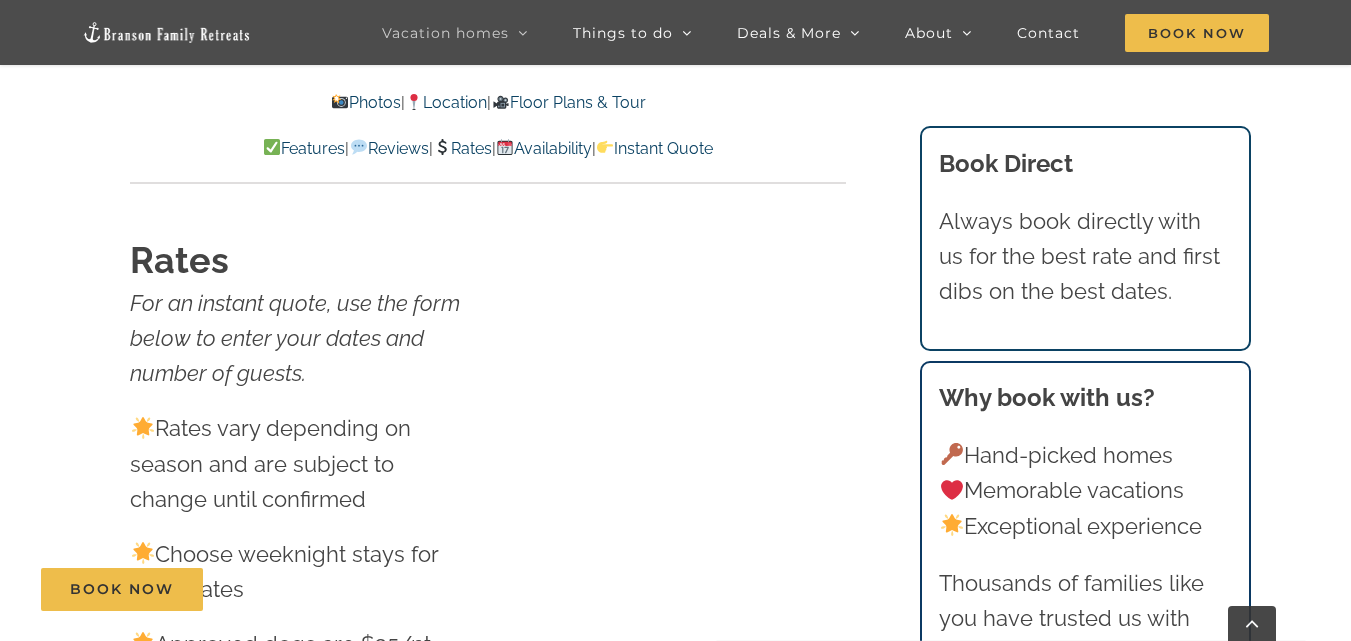 click on "Availability" at bounding box center (544, 148) 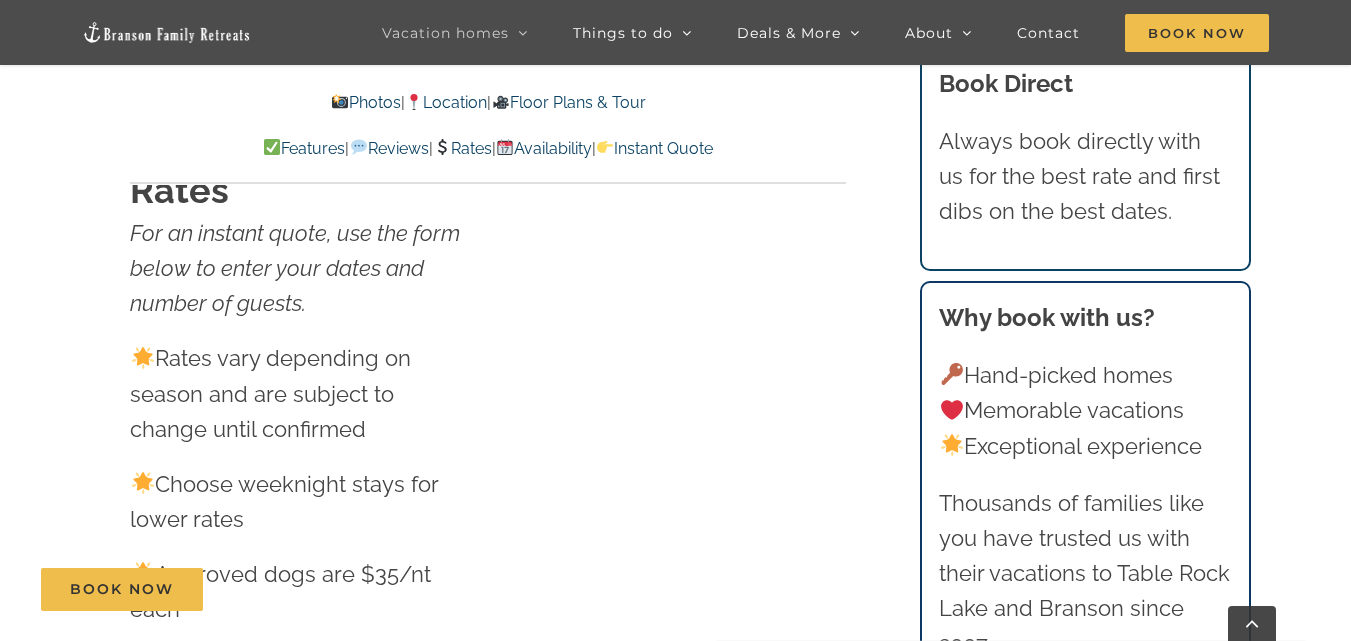 scroll, scrollTop: 9980, scrollLeft: 0, axis: vertical 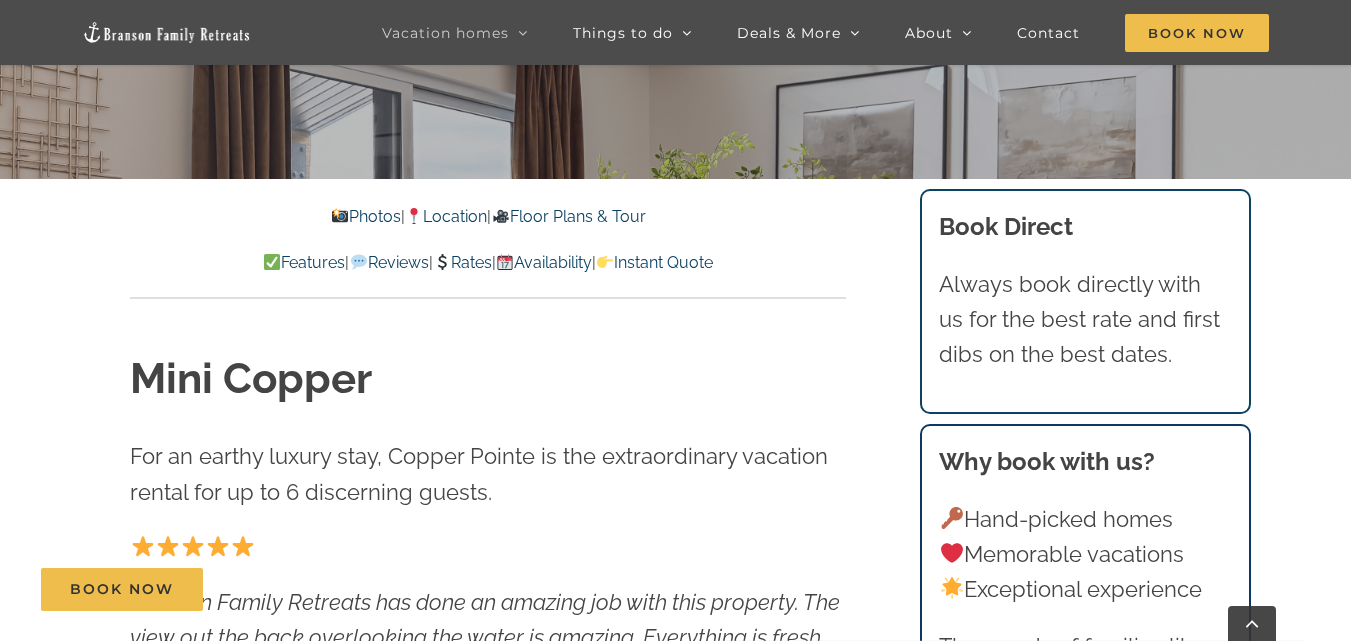 click on "Availability" at bounding box center [544, 262] 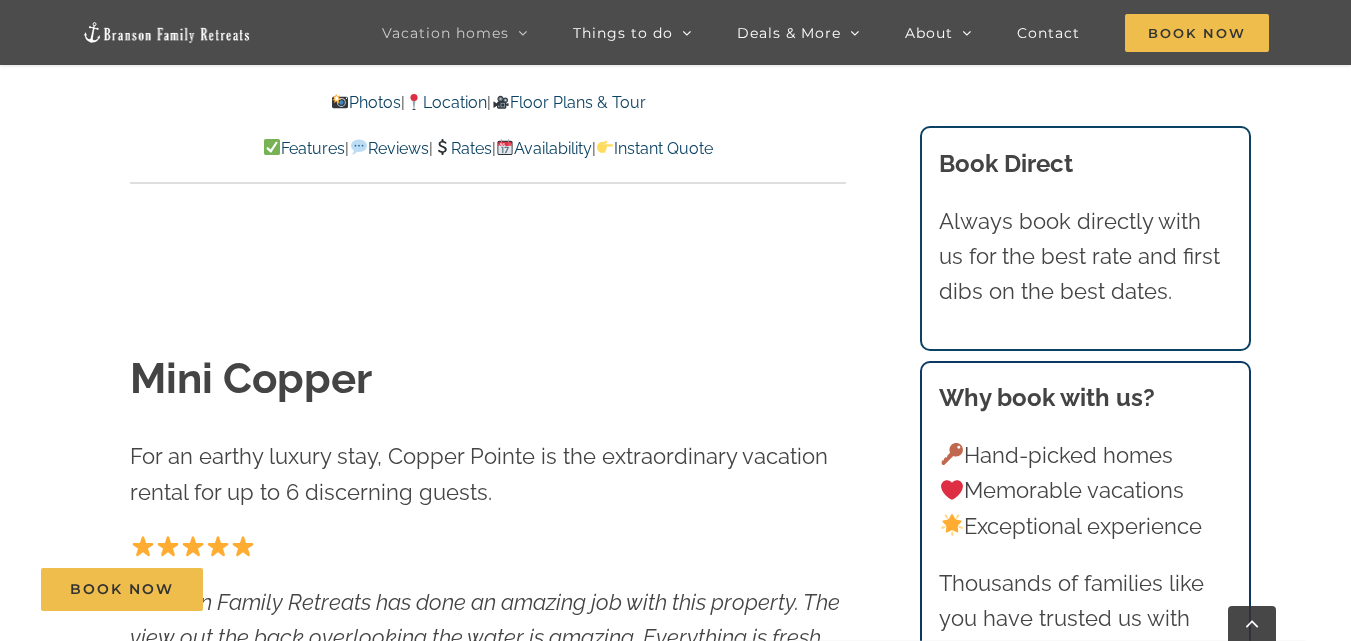 scroll, scrollTop: 10140, scrollLeft: 0, axis: vertical 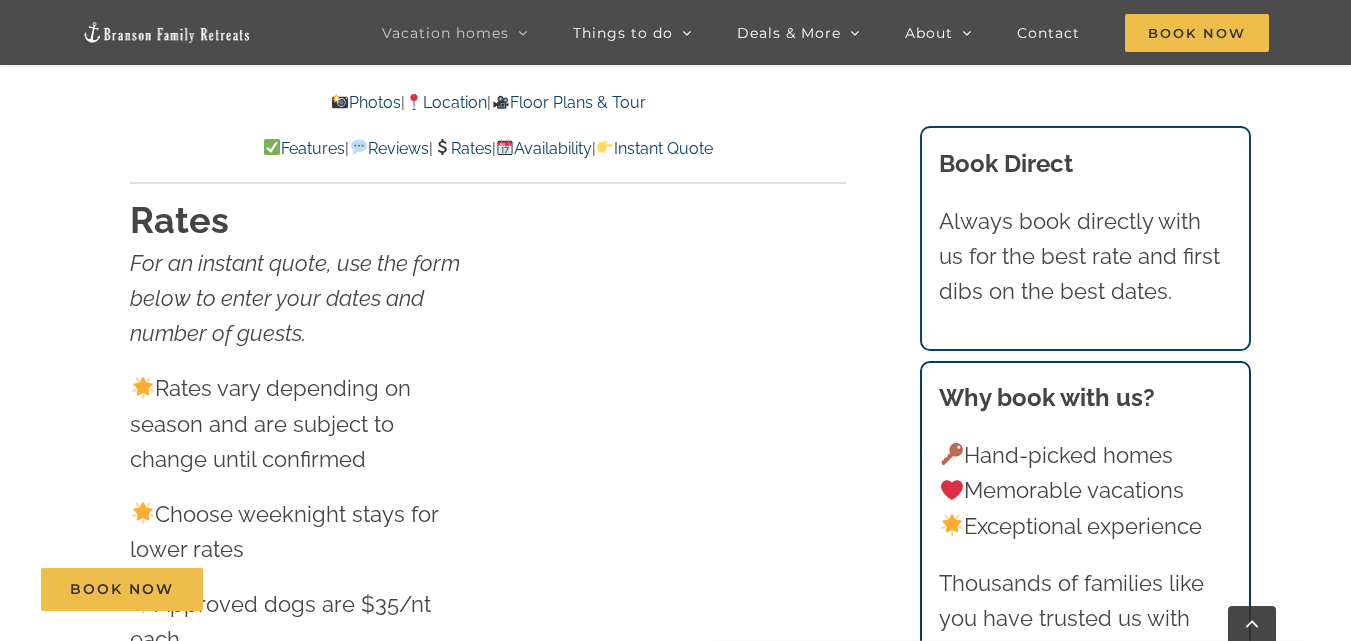 click on "Instant Quote" at bounding box center [654, 148] 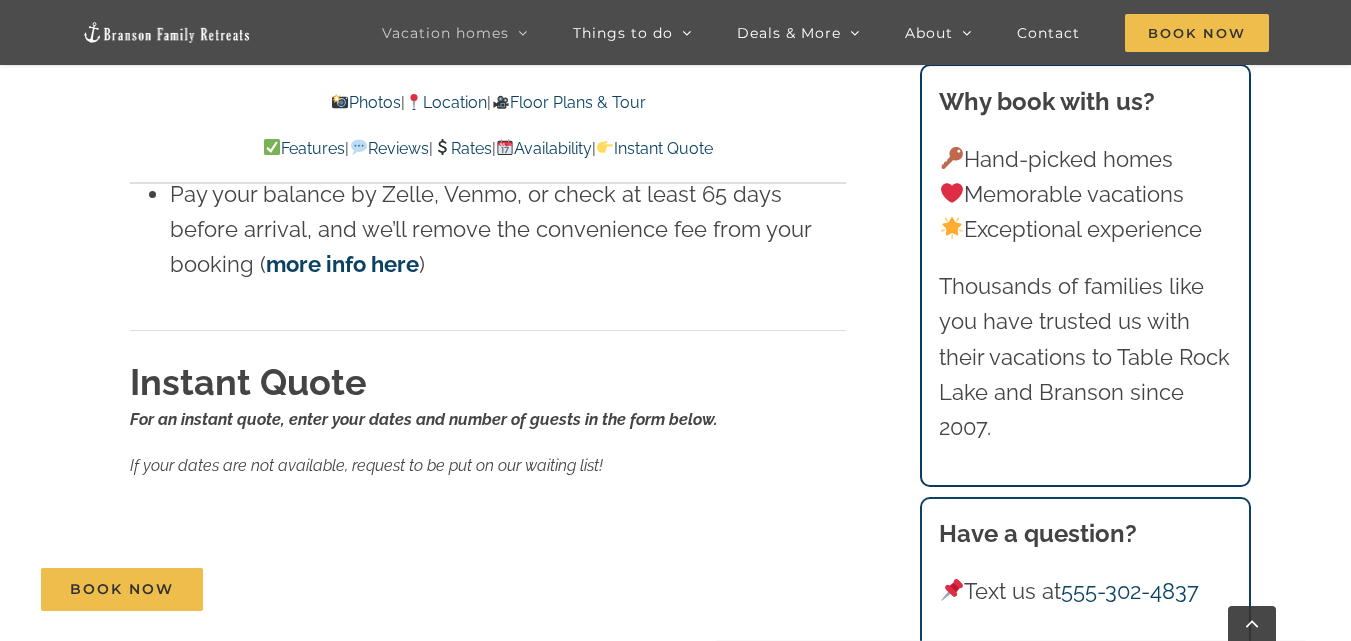 scroll, scrollTop: 11041, scrollLeft: 0, axis: vertical 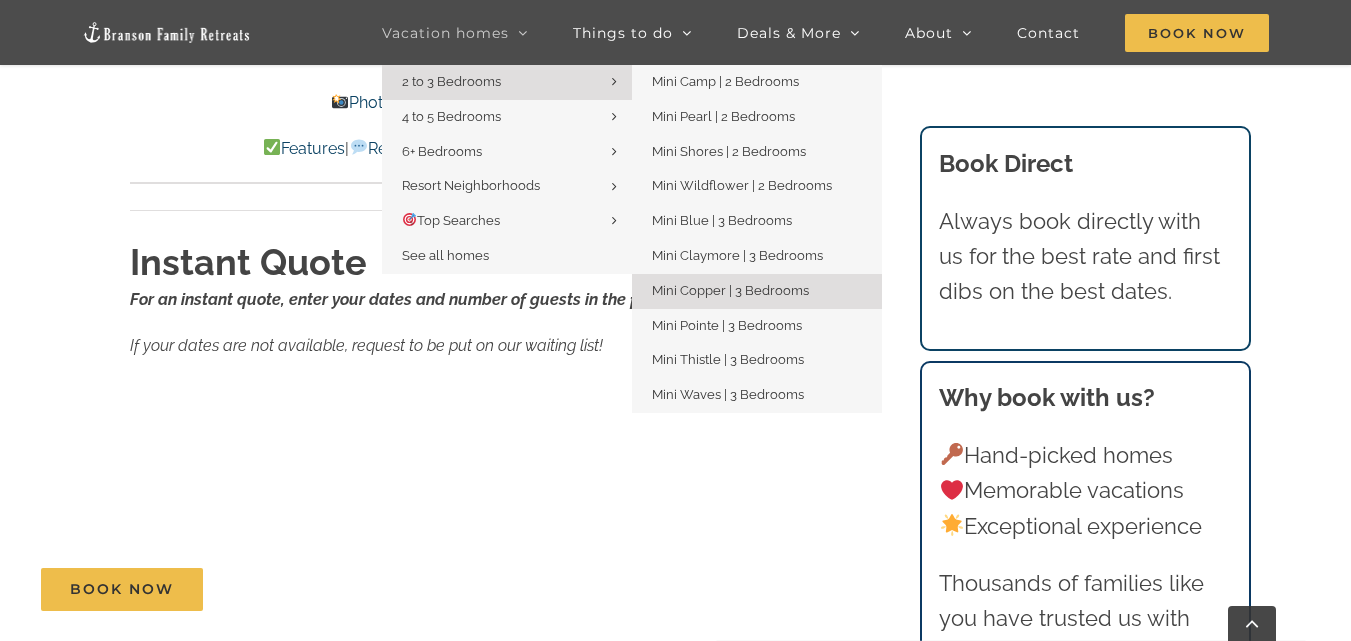 click on "Mini Copper | 3 Bedrooms" at bounding box center [730, 290] 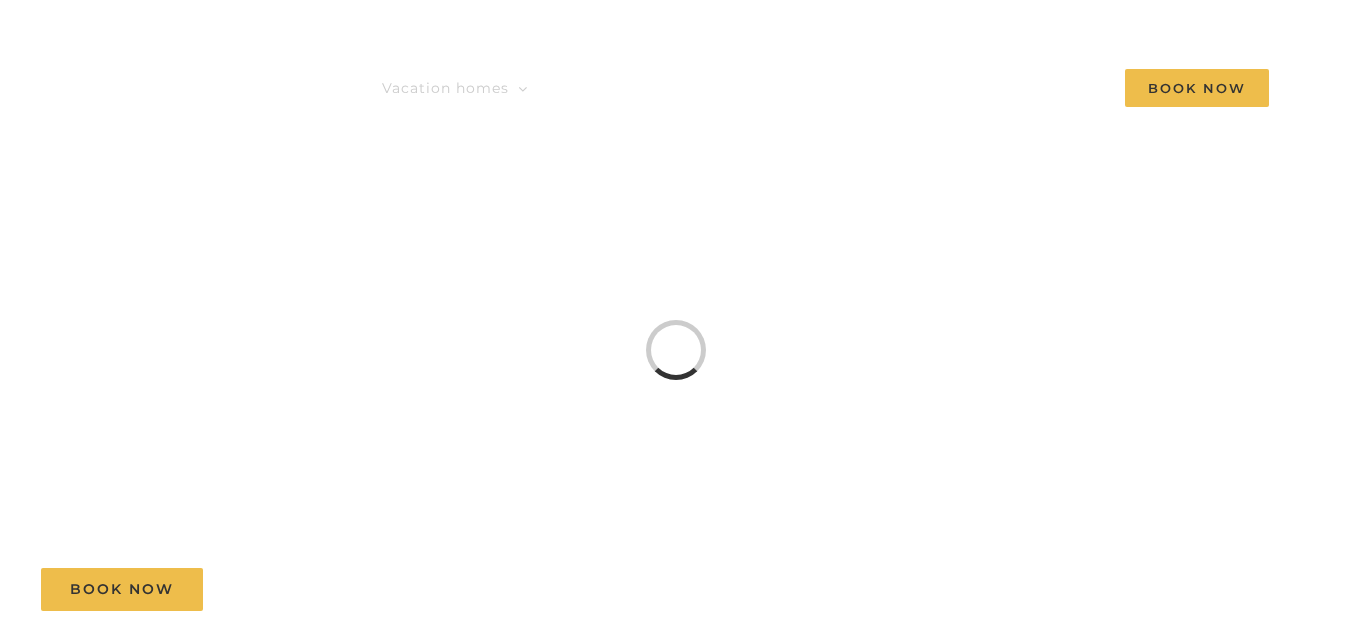 scroll, scrollTop: 0, scrollLeft: 0, axis: both 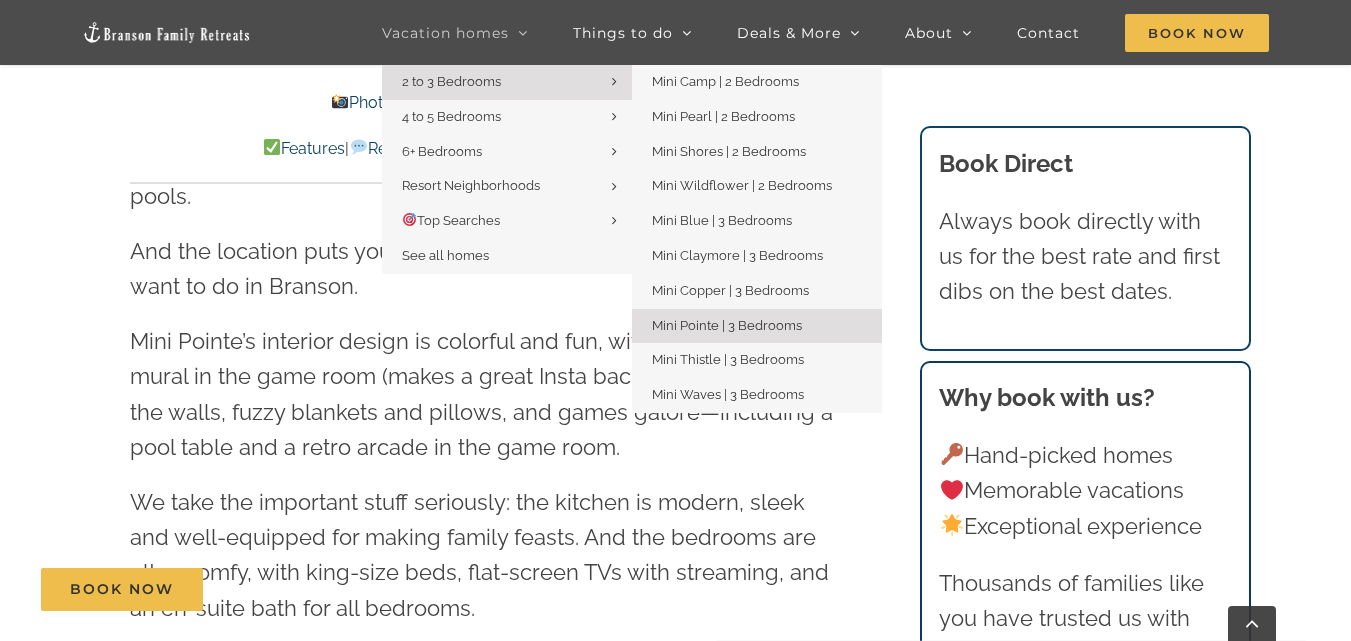 click on "Mini Pointe | 3 Bedrooms" at bounding box center [727, 325] 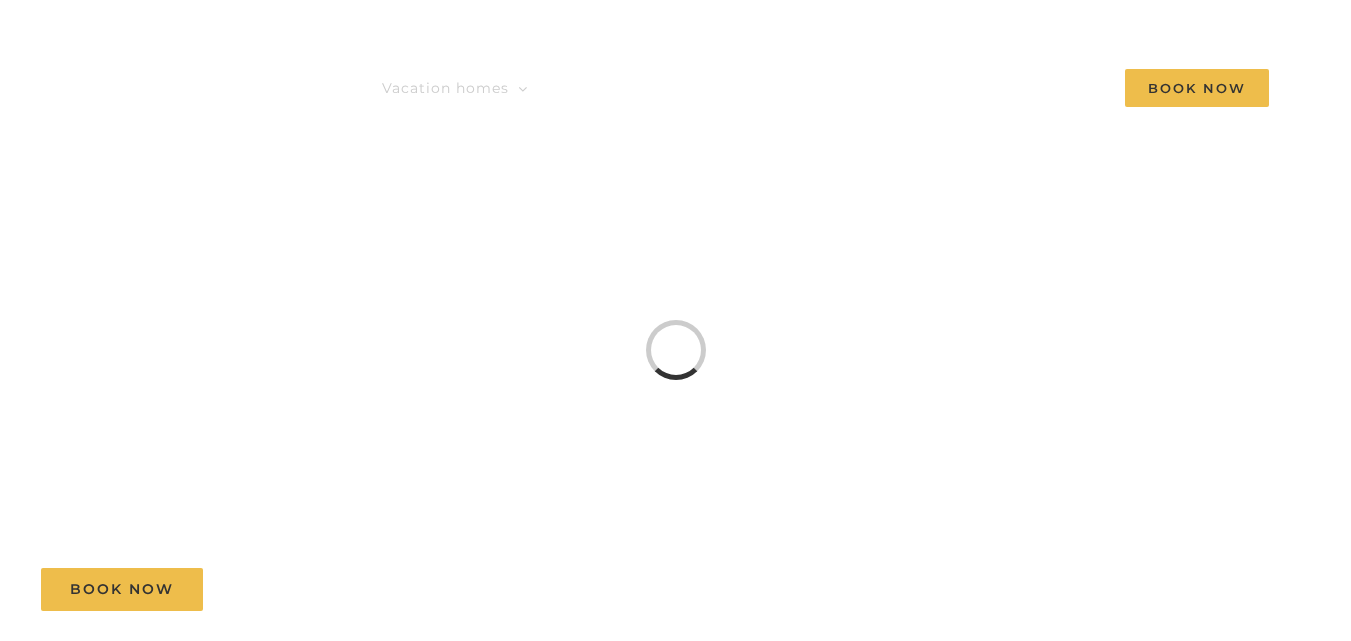 scroll, scrollTop: 0, scrollLeft: 0, axis: both 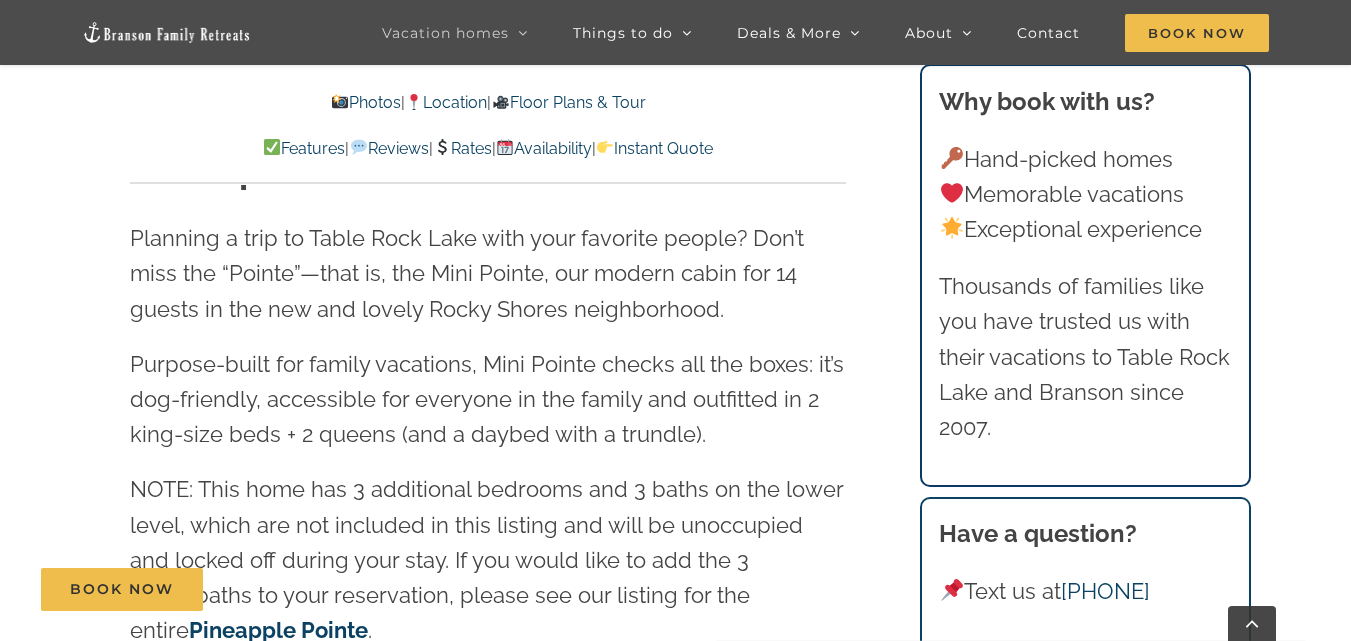 click on "Availability" at bounding box center (544, 148) 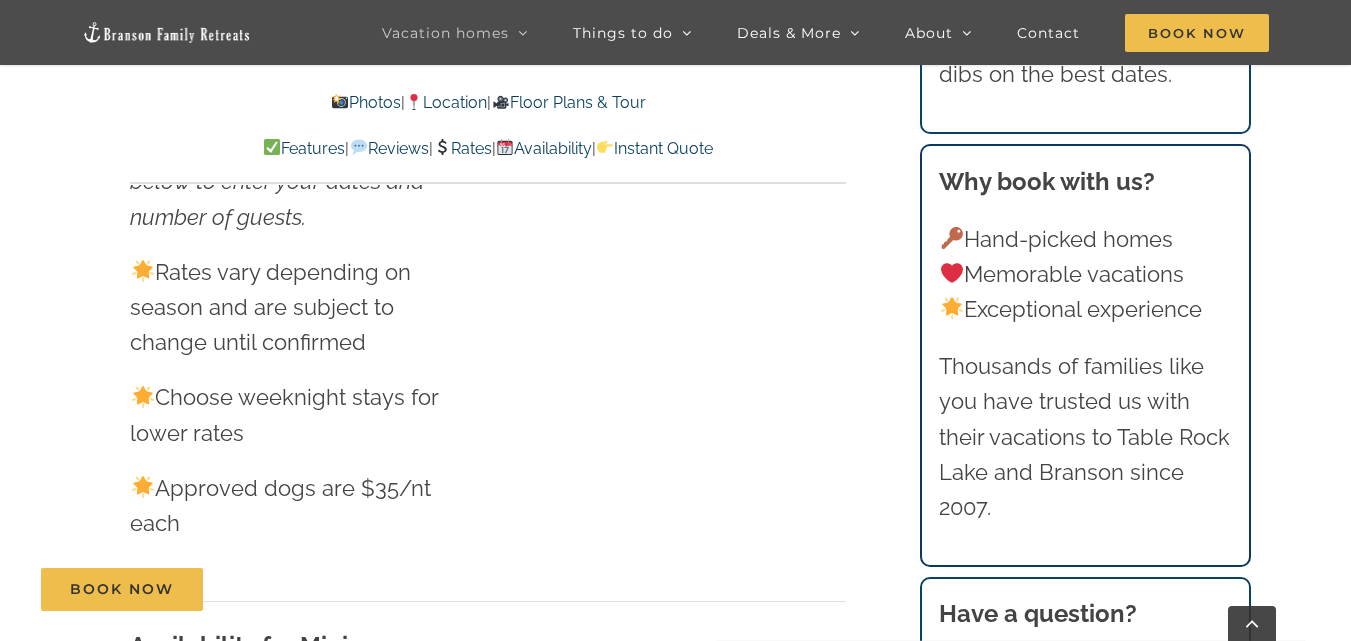 scroll, scrollTop: 11129, scrollLeft: 0, axis: vertical 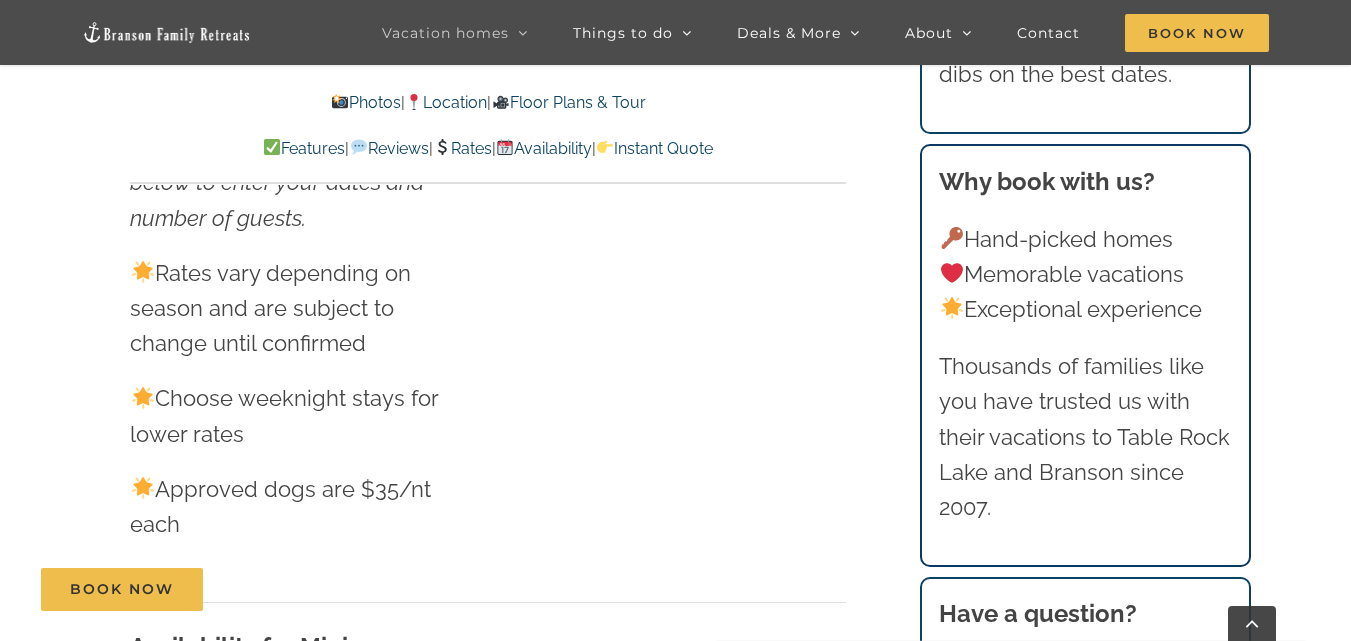 click on "Instant Quote" at bounding box center [654, 148] 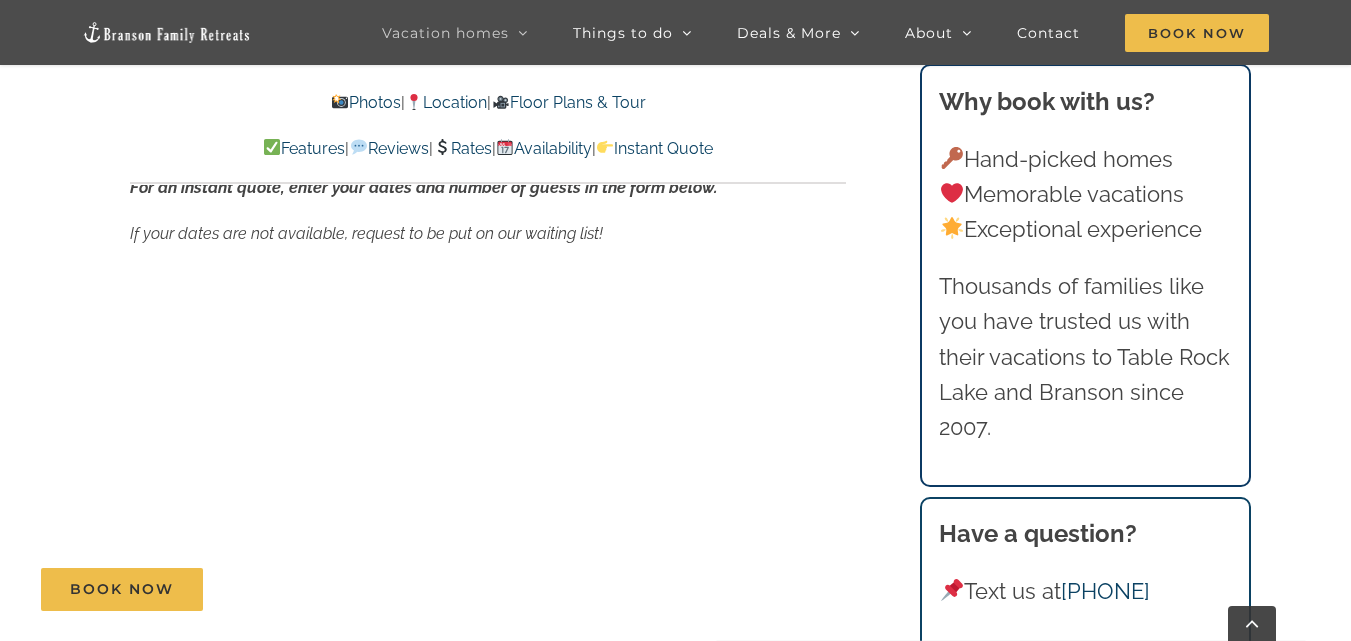 scroll, scrollTop: 12190, scrollLeft: 0, axis: vertical 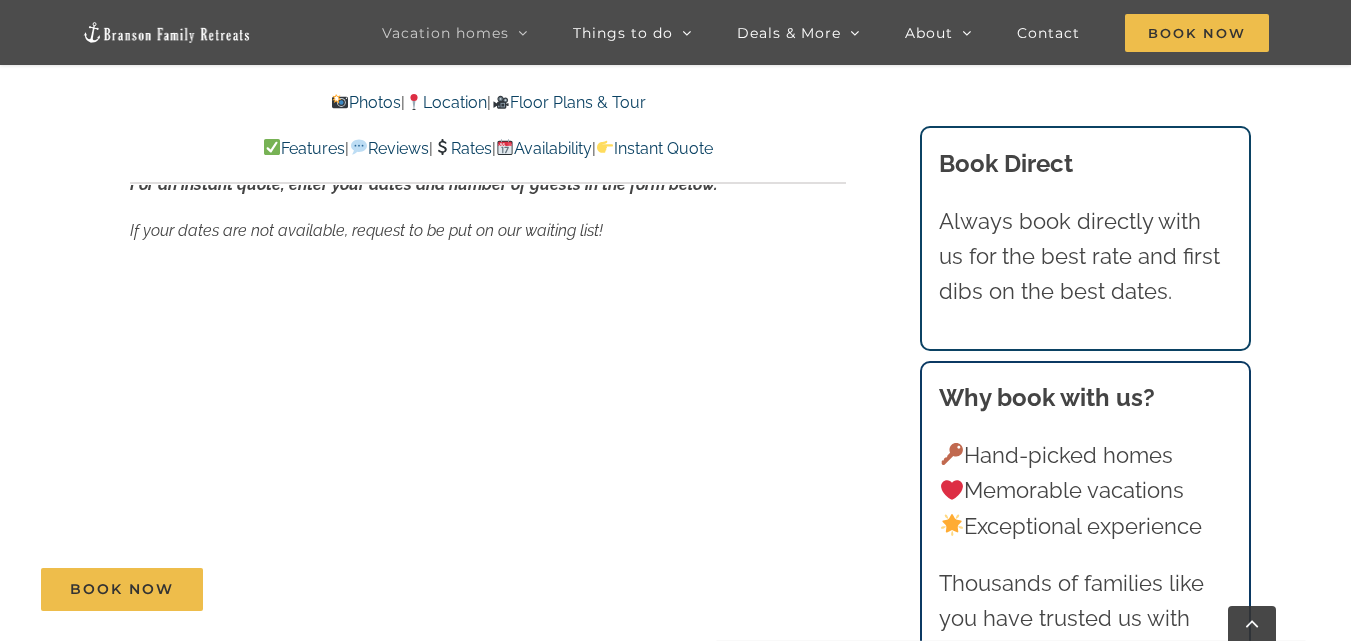 click on "Reviews" at bounding box center [388, 148] 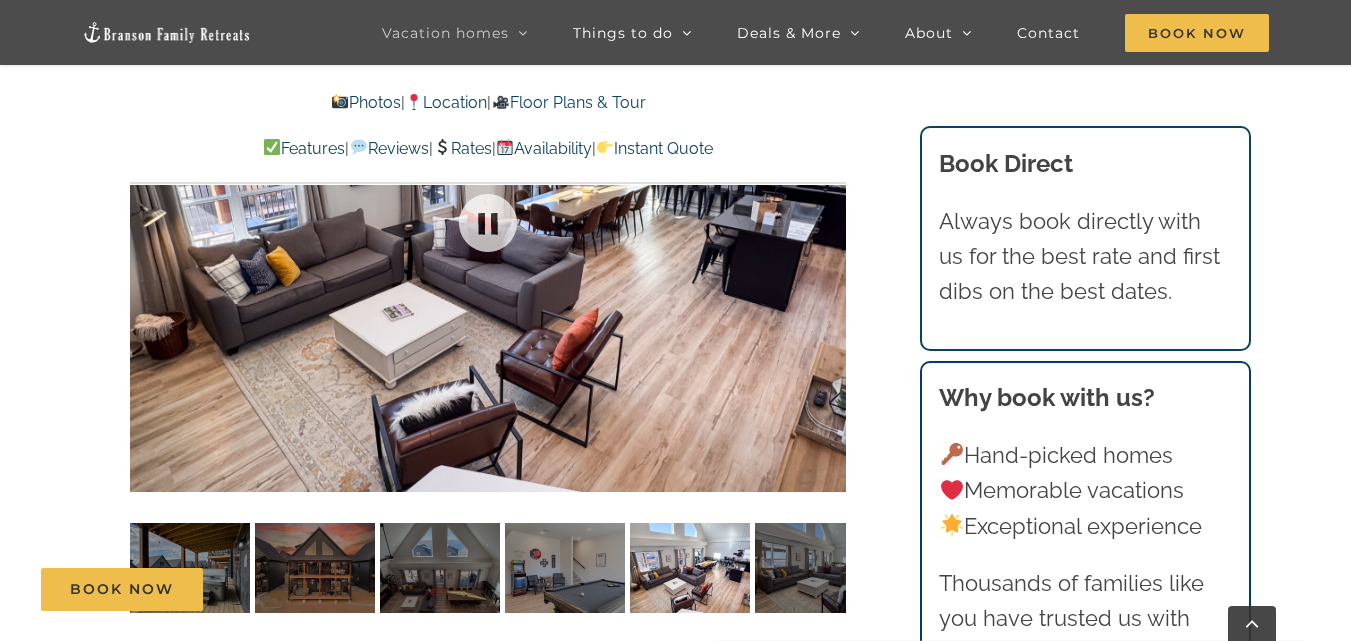 scroll, scrollTop: 1383, scrollLeft: 0, axis: vertical 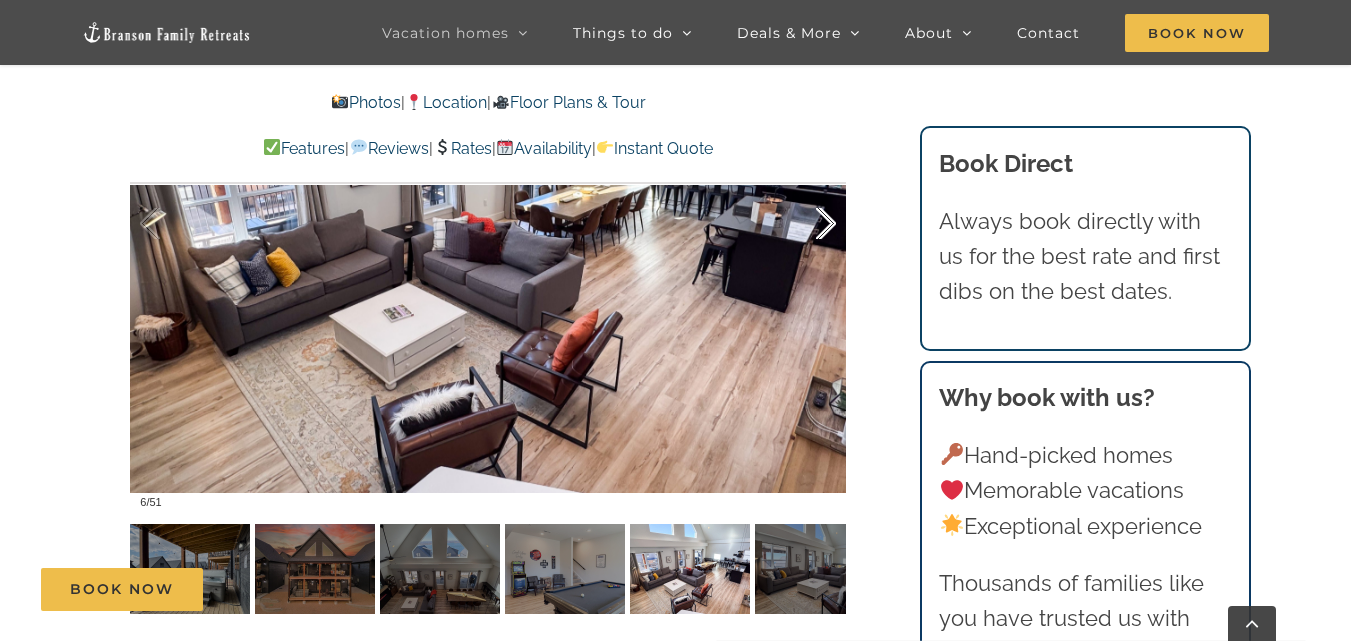 click at bounding box center (805, 224) 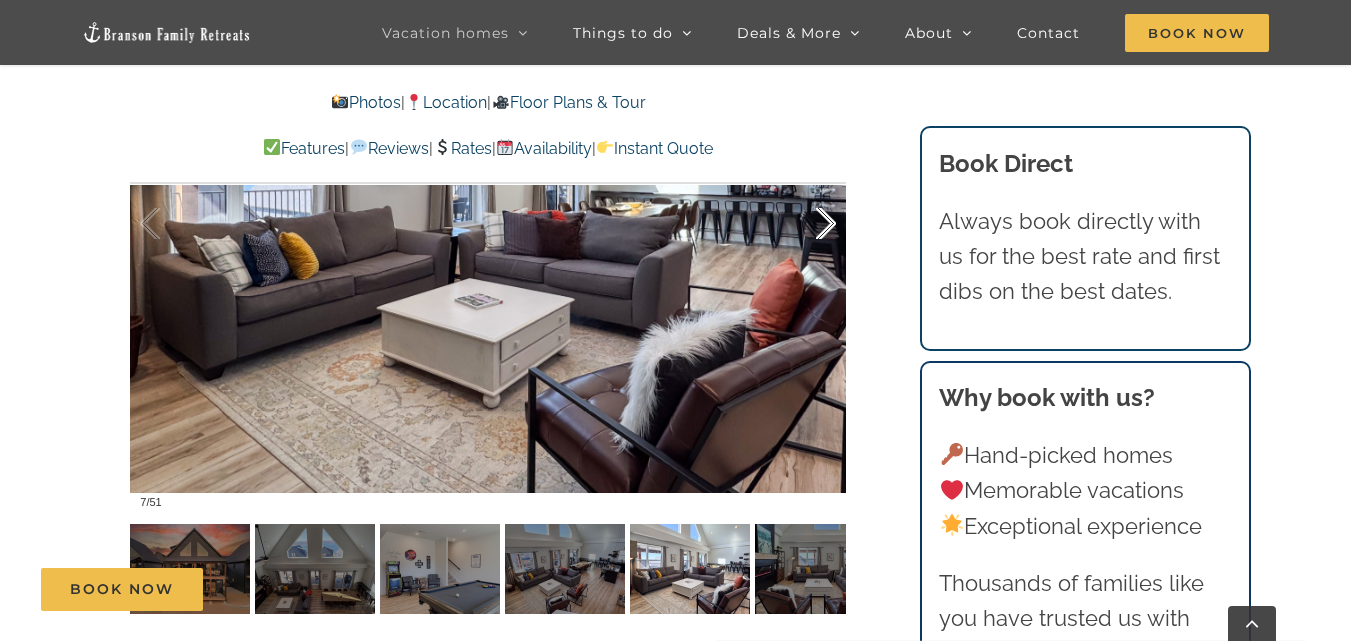 click at bounding box center (805, 224) 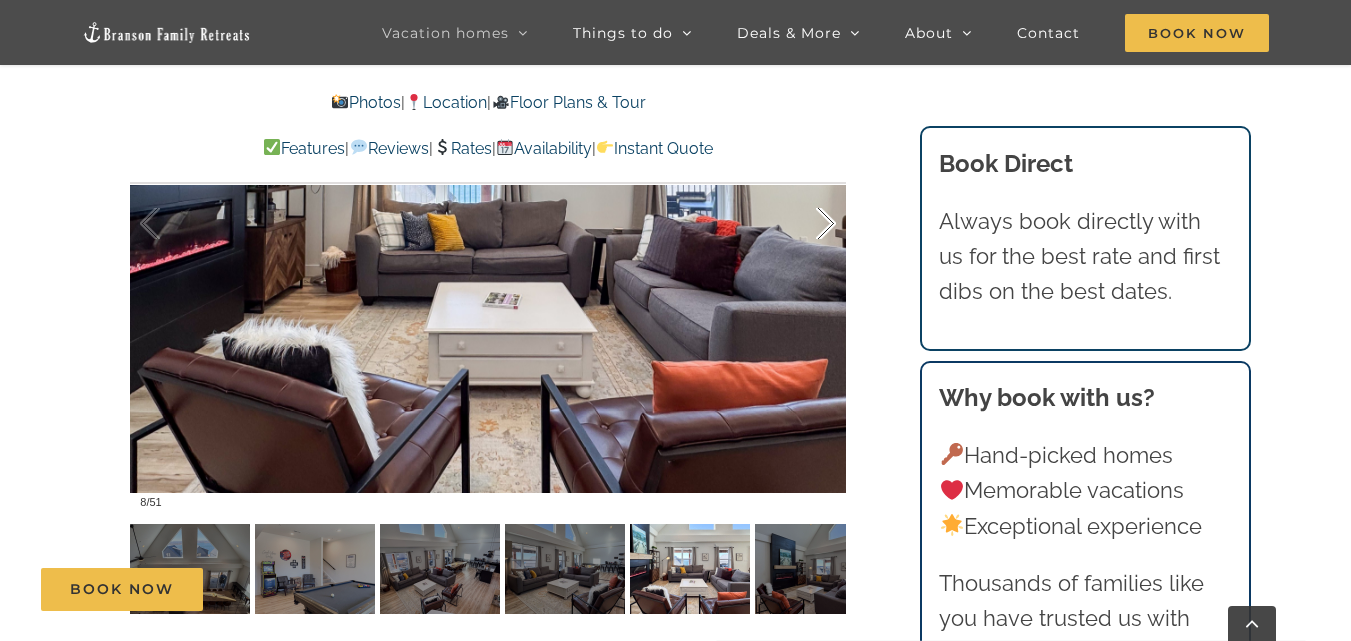 click at bounding box center [805, 224] 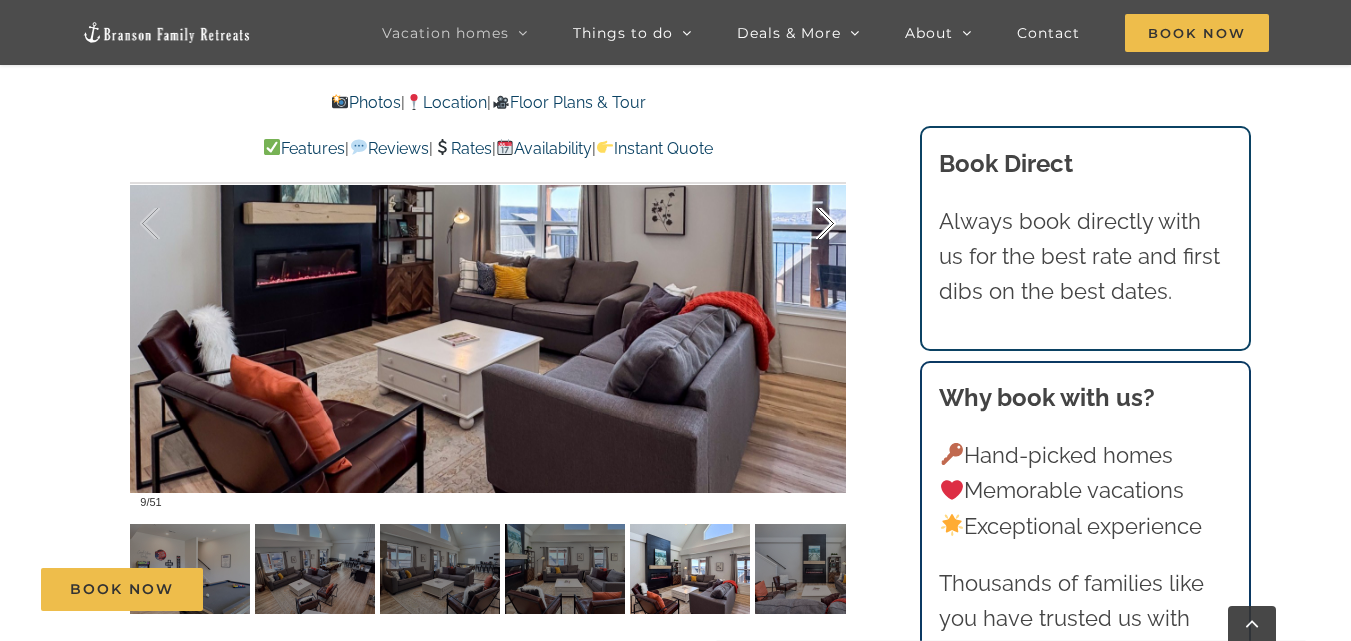 click at bounding box center (805, 224) 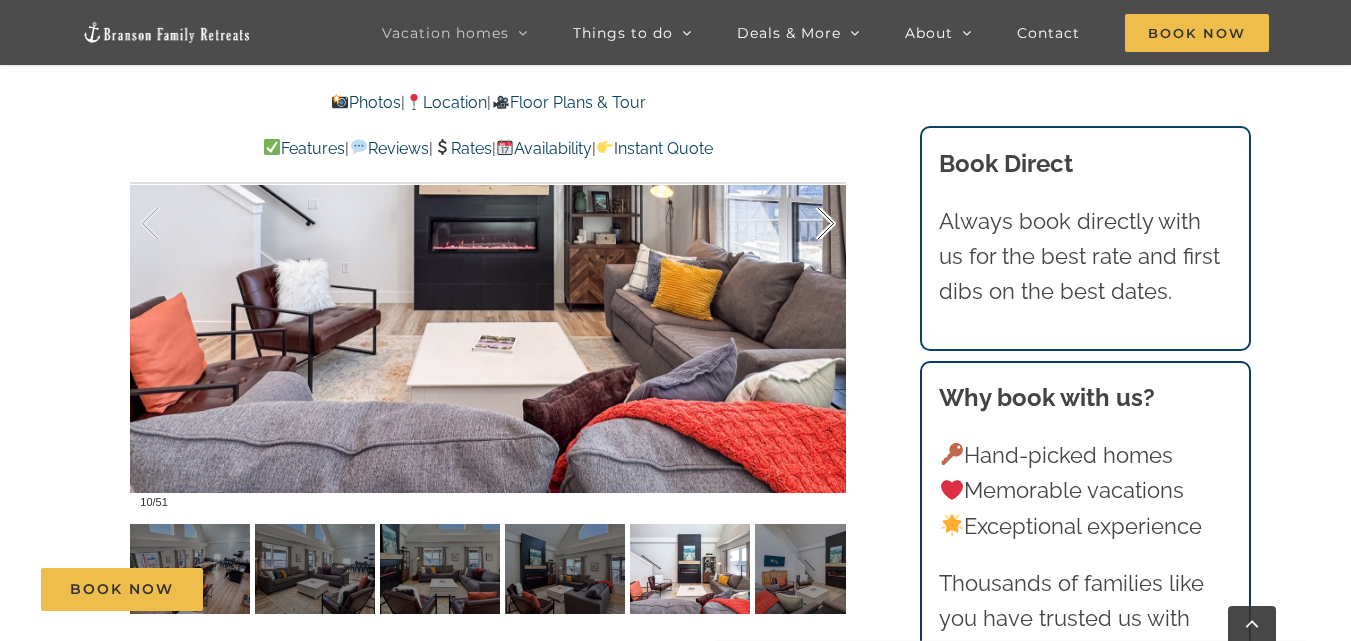 click at bounding box center [805, 224] 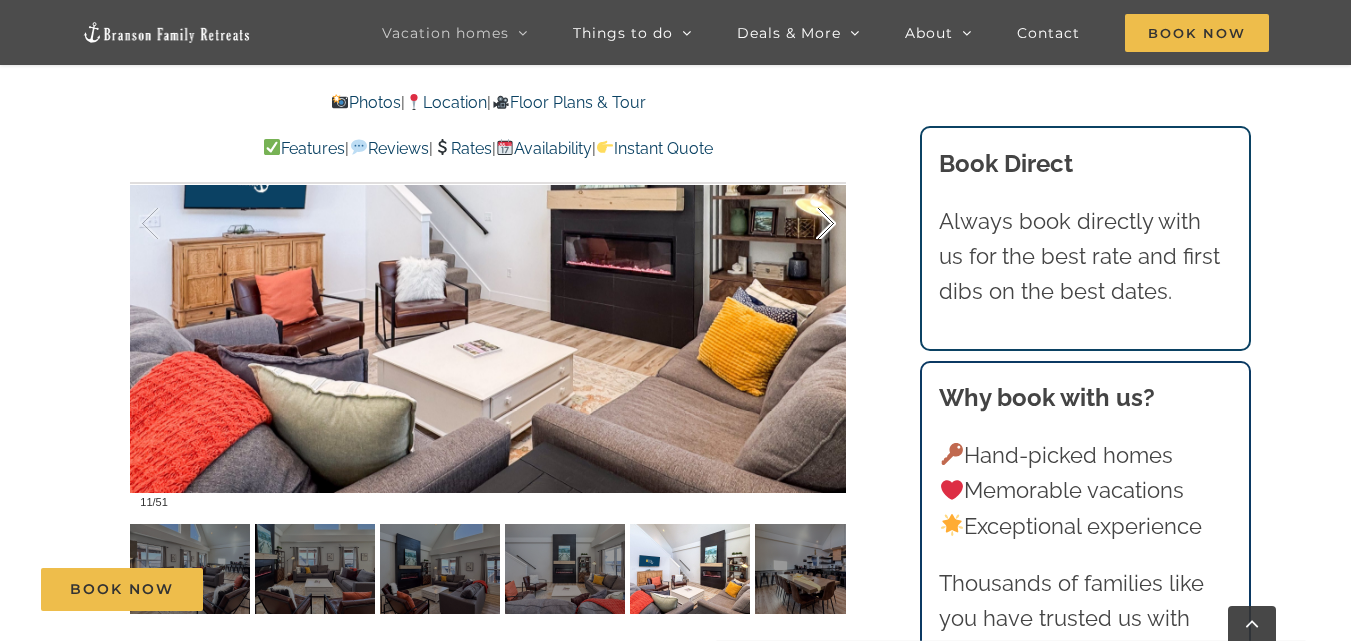 click at bounding box center (805, 224) 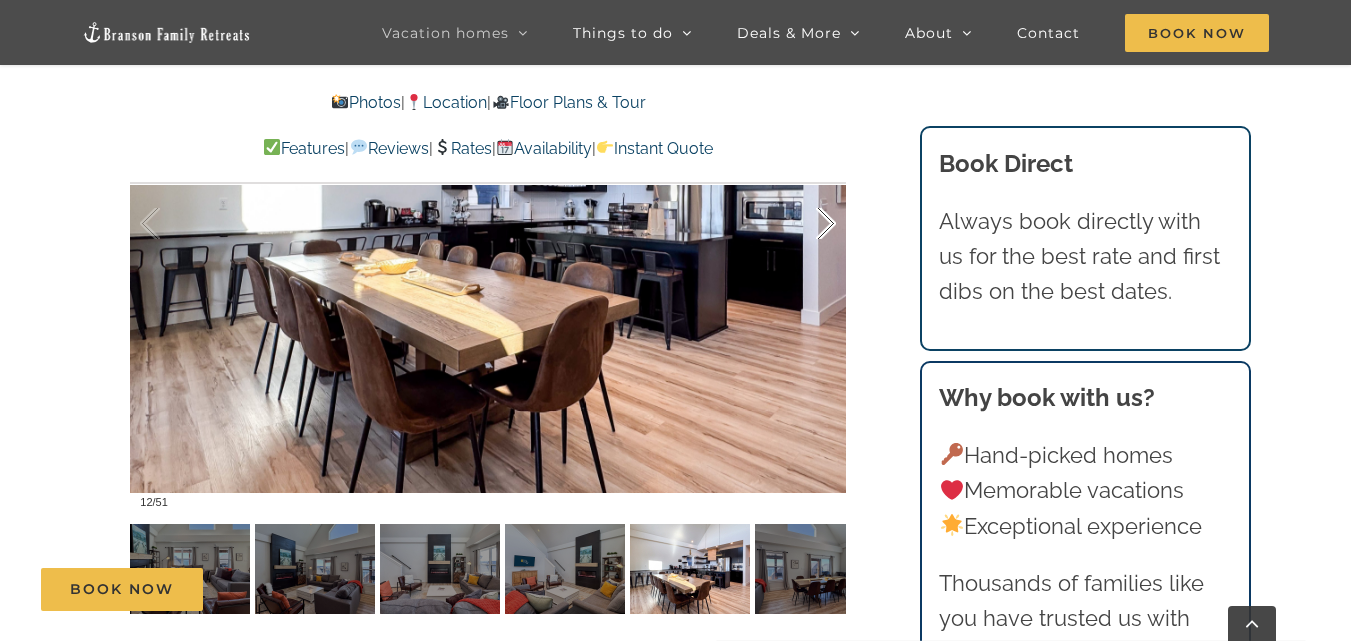 click at bounding box center (805, 224) 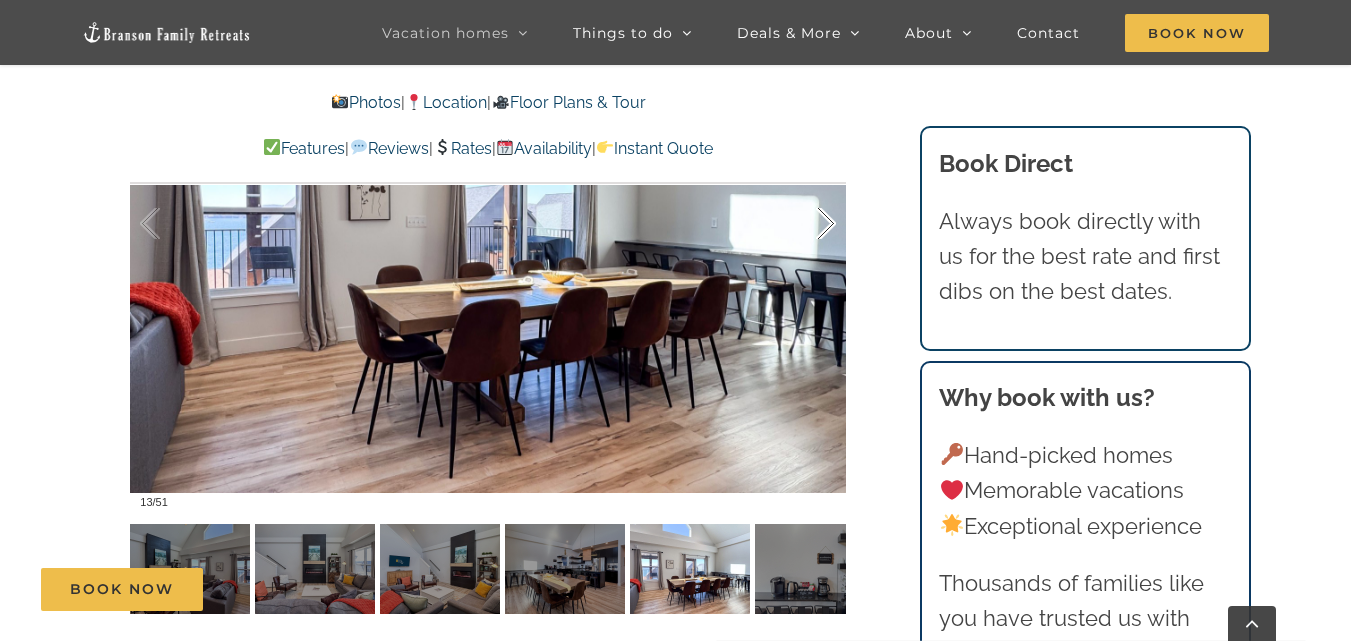 click at bounding box center (805, 224) 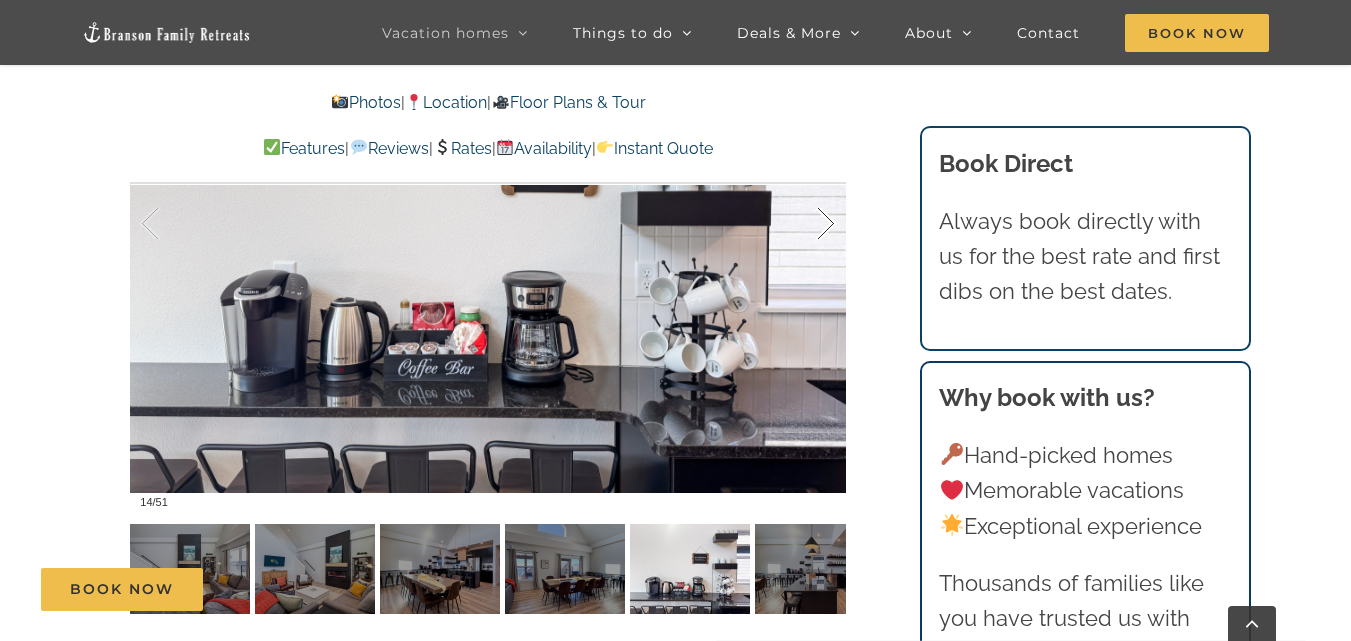 click at bounding box center (805, 224) 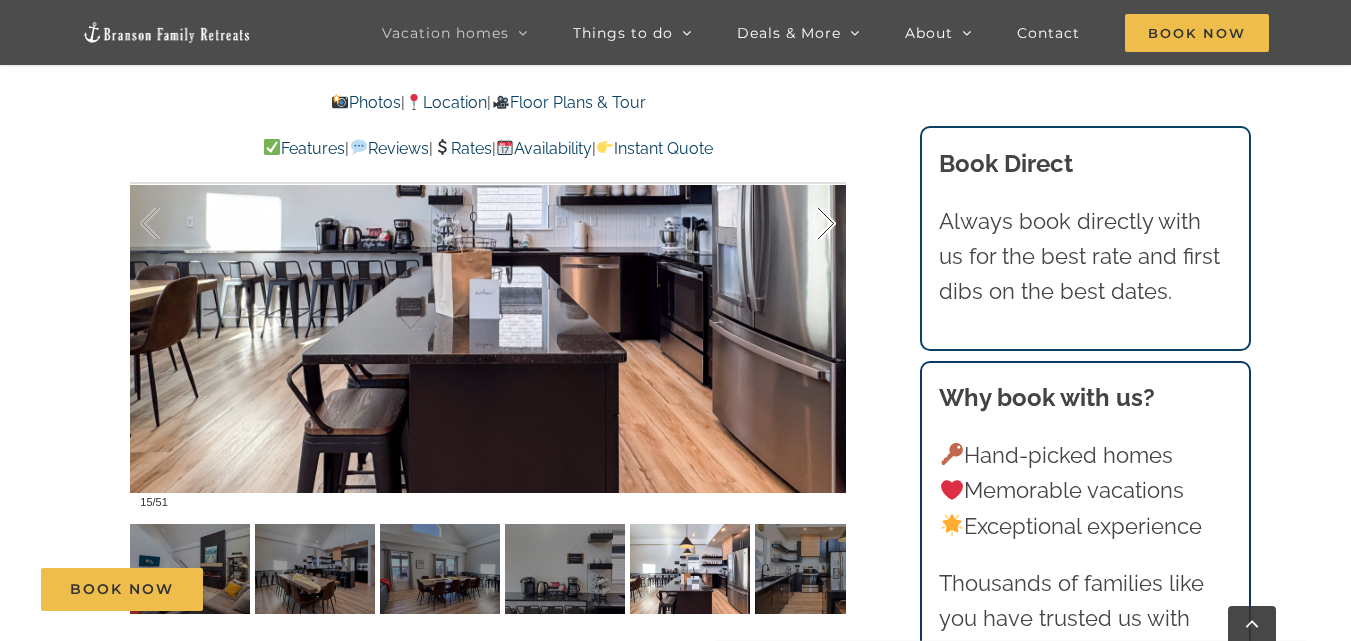 click at bounding box center (805, 224) 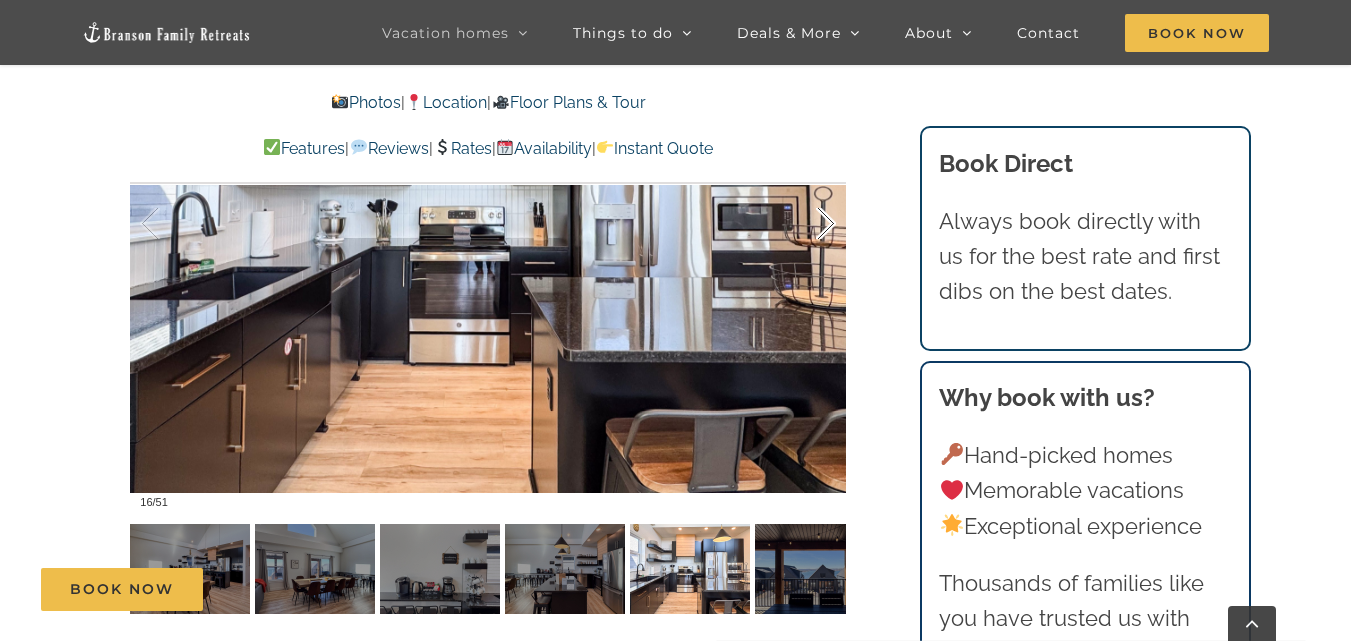 click at bounding box center [805, 224] 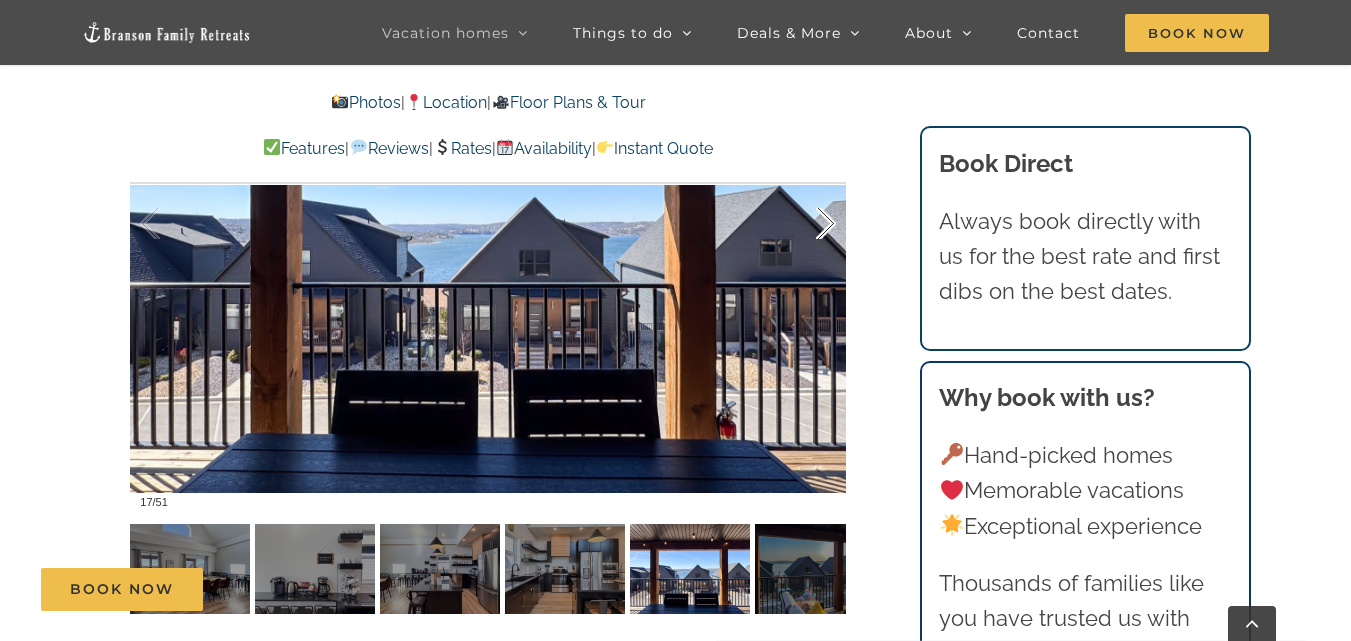 click at bounding box center [805, 224] 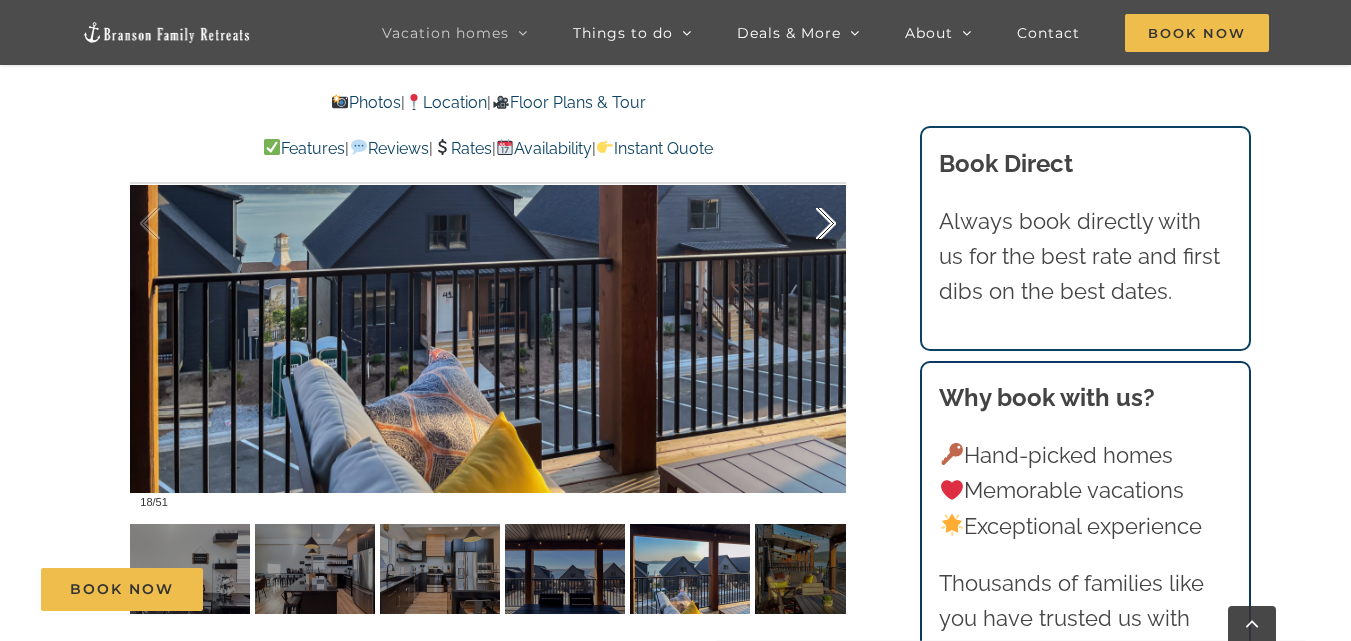 click at bounding box center (805, 224) 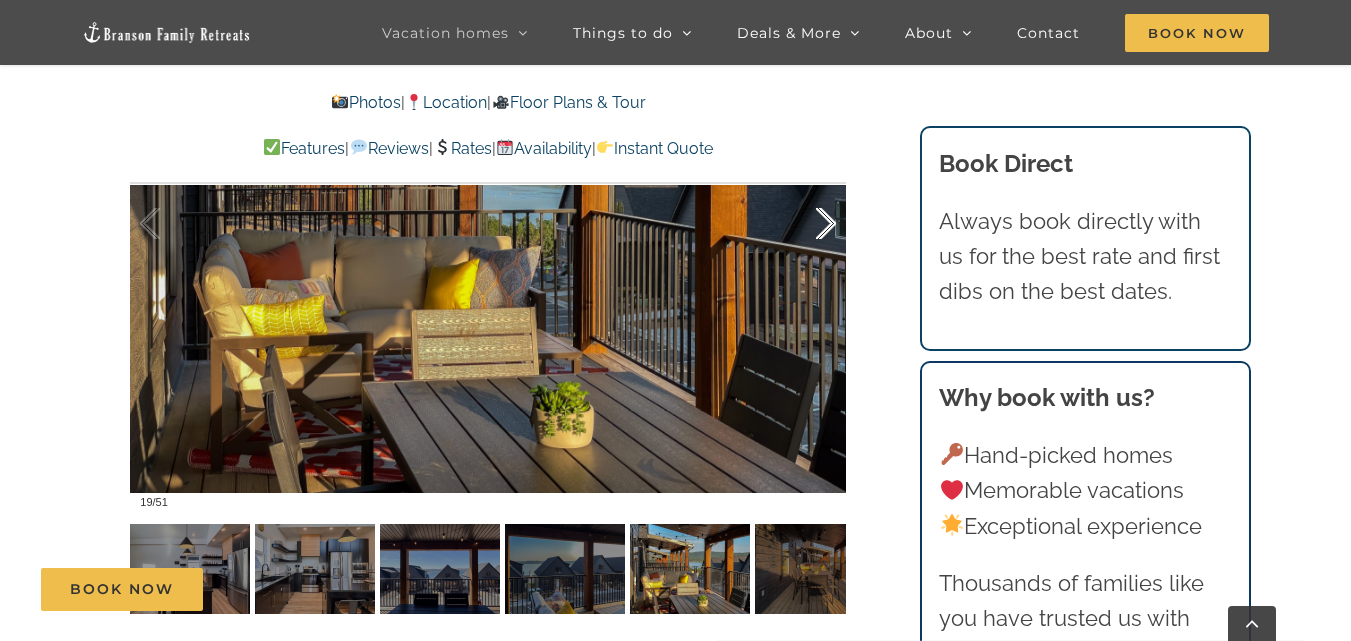 click at bounding box center (805, 224) 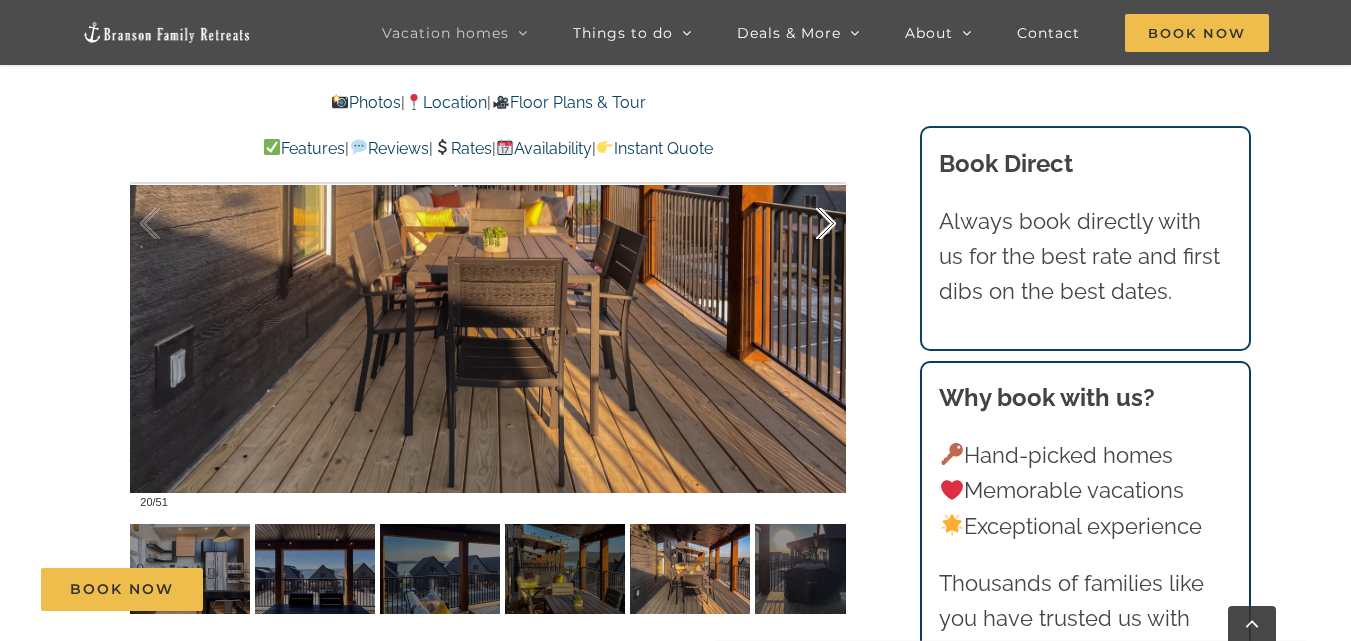 click at bounding box center (805, 224) 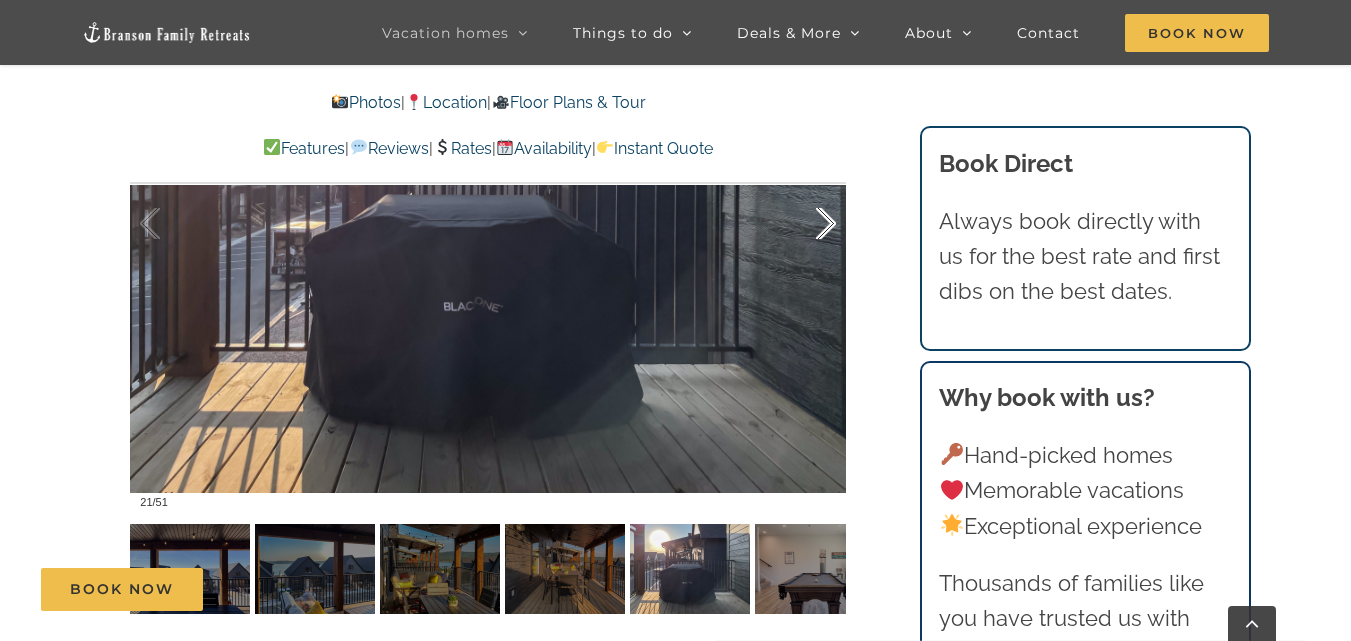 click at bounding box center [805, 224] 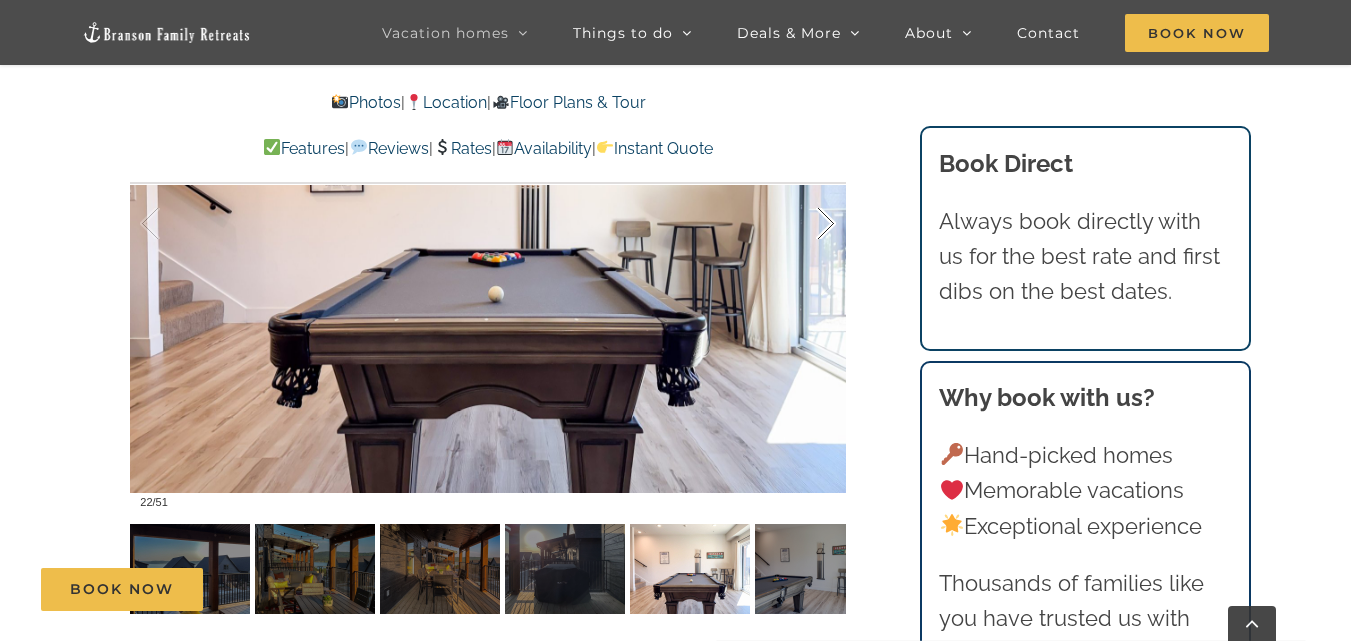 click at bounding box center [805, 224] 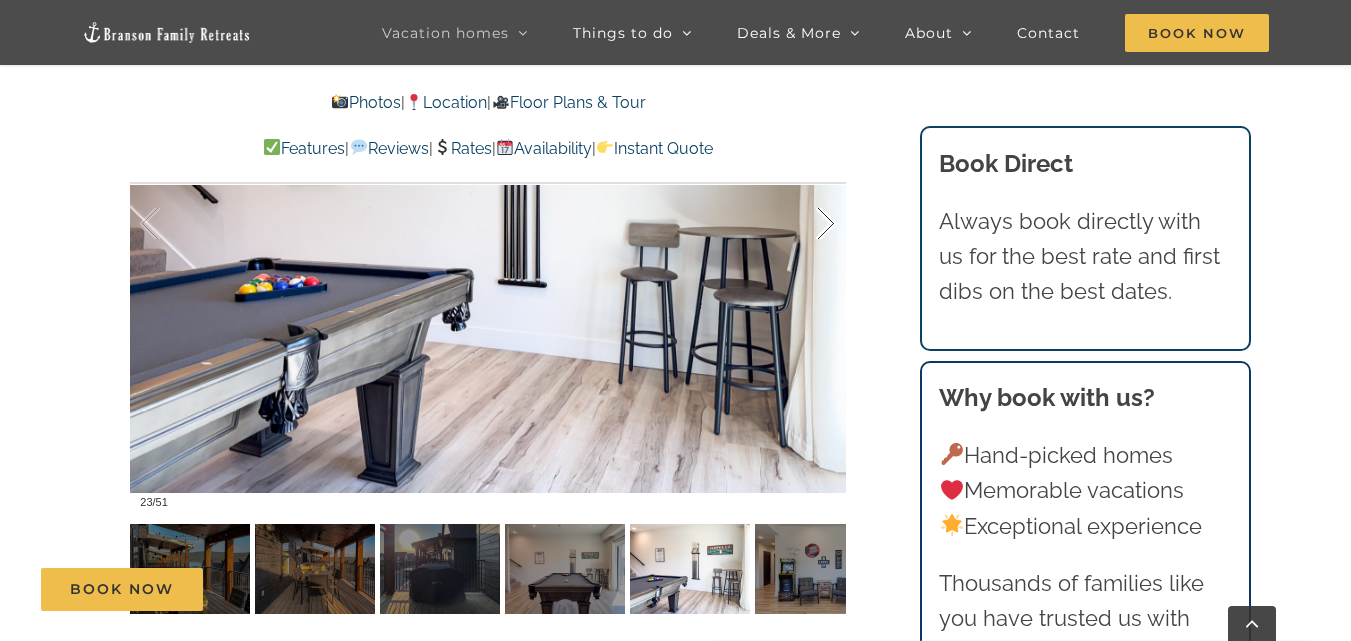 click at bounding box center (805, 224) 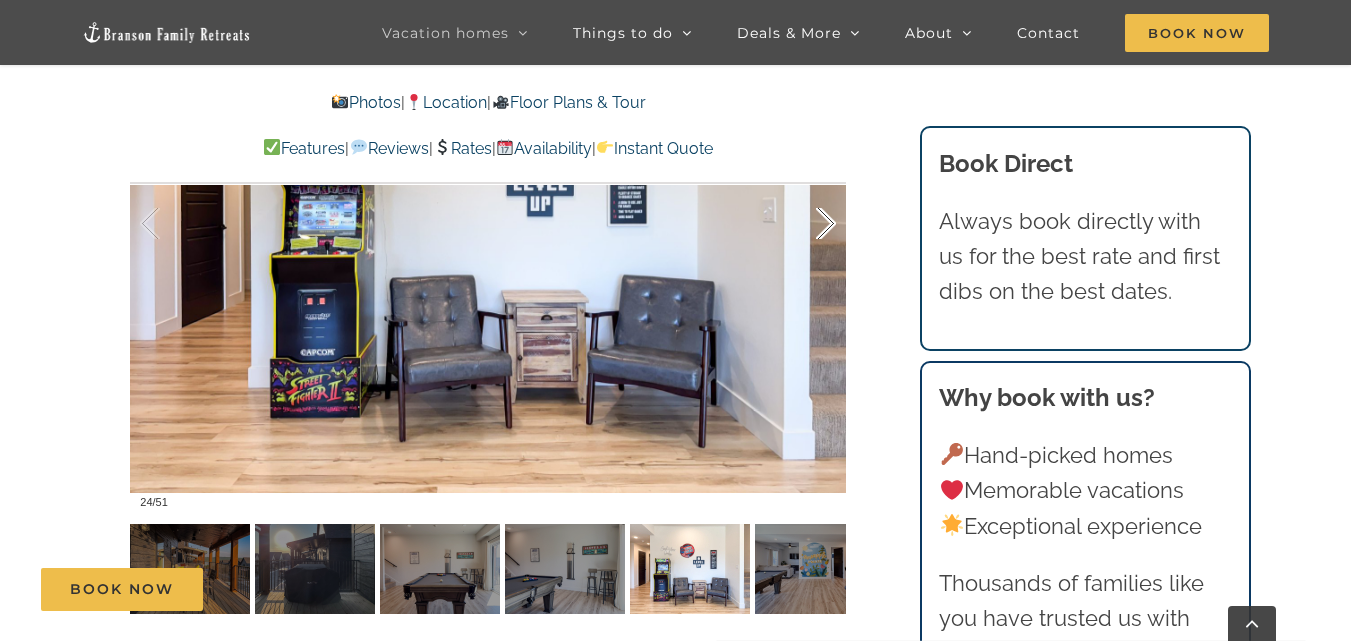 click at bounding box center [805, 224] 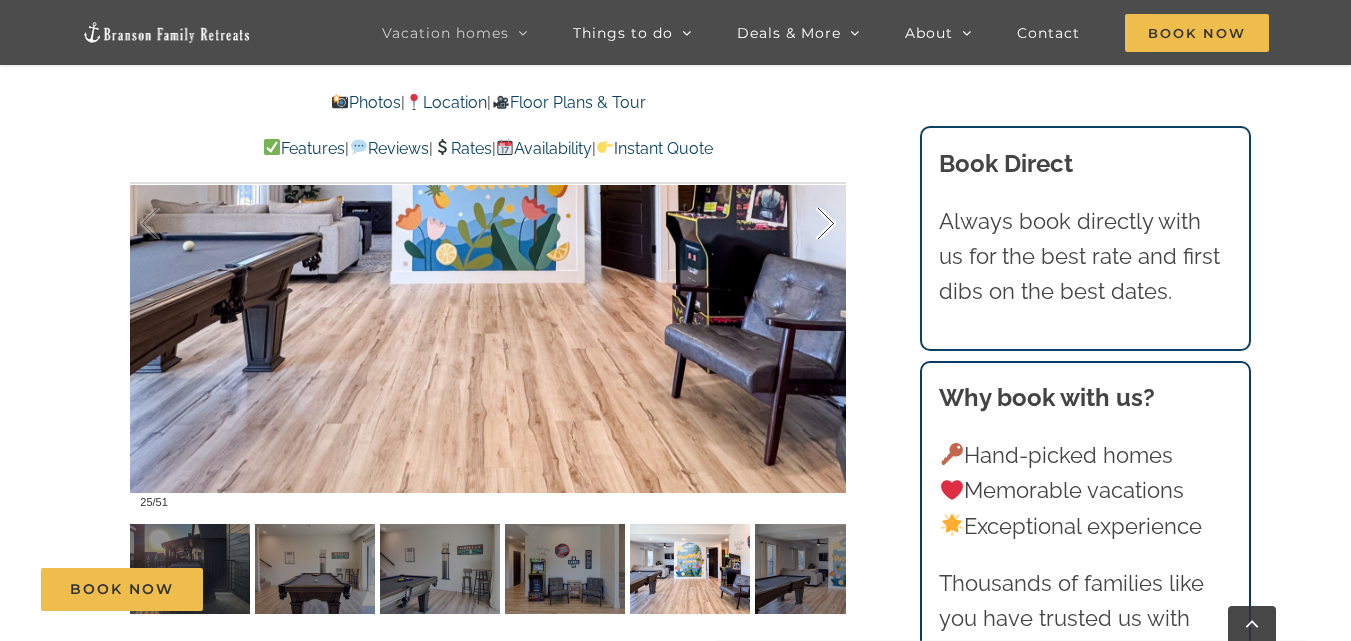 click at bounding box center (805, 224) 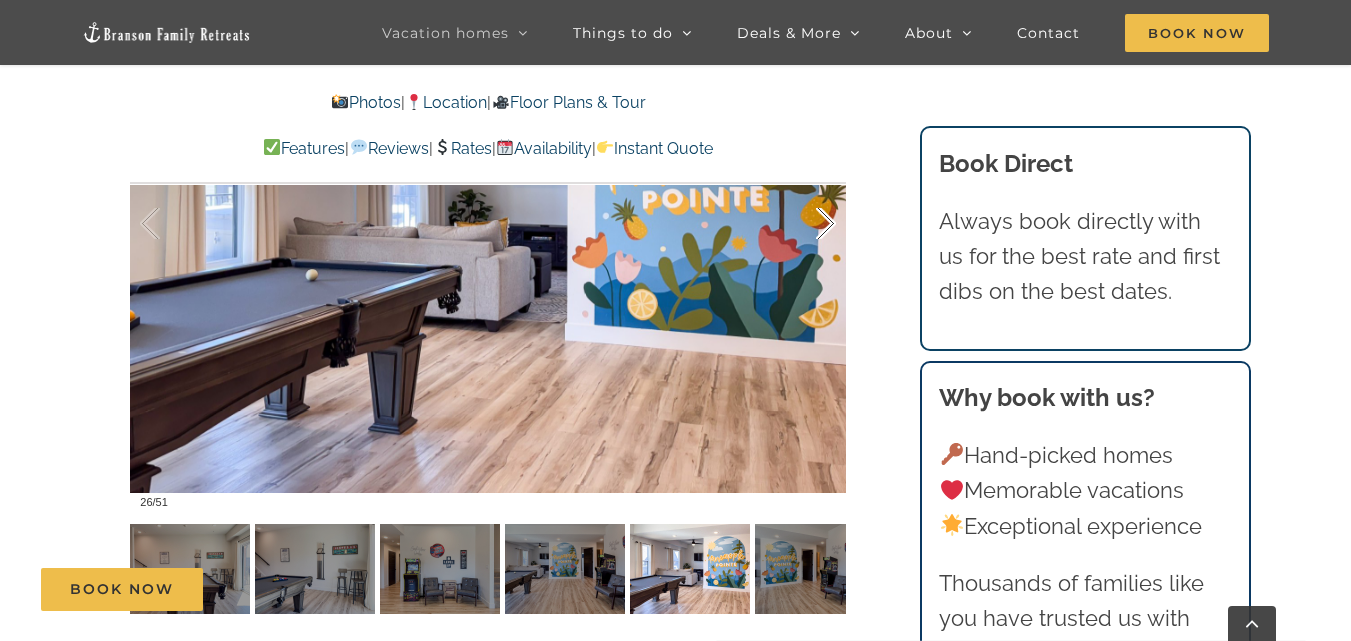 click at bounding box center [805, 224] 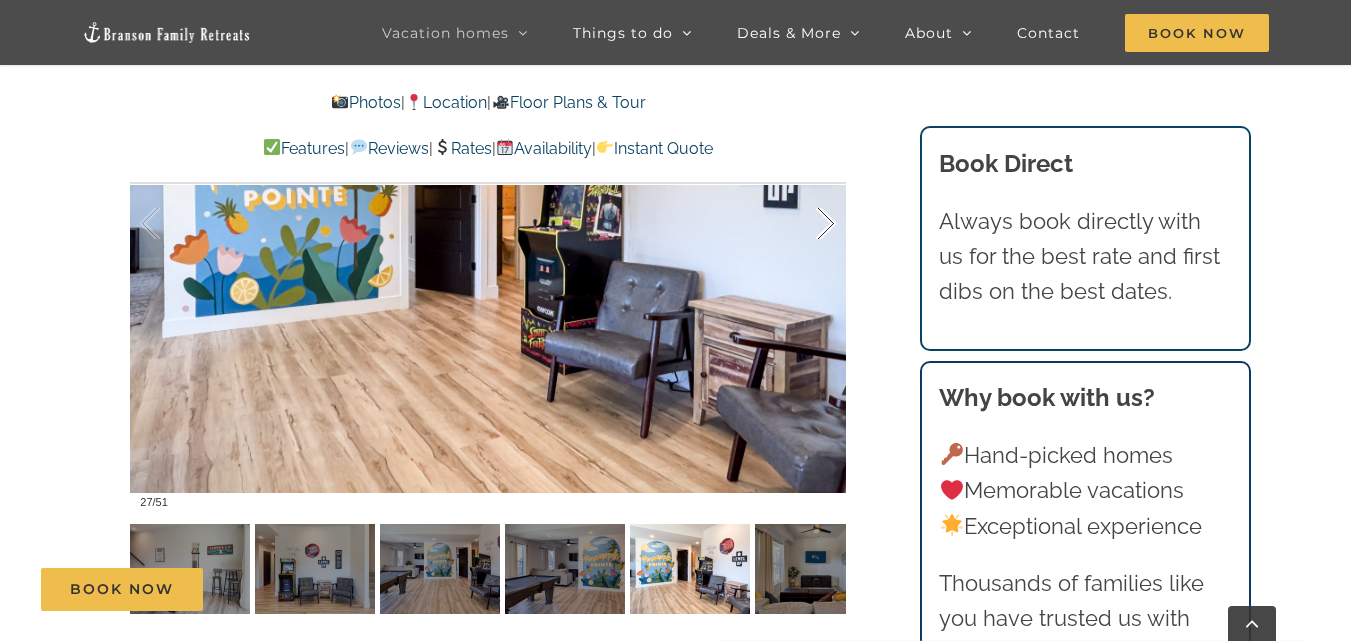 click at bounding box center (805, 224) 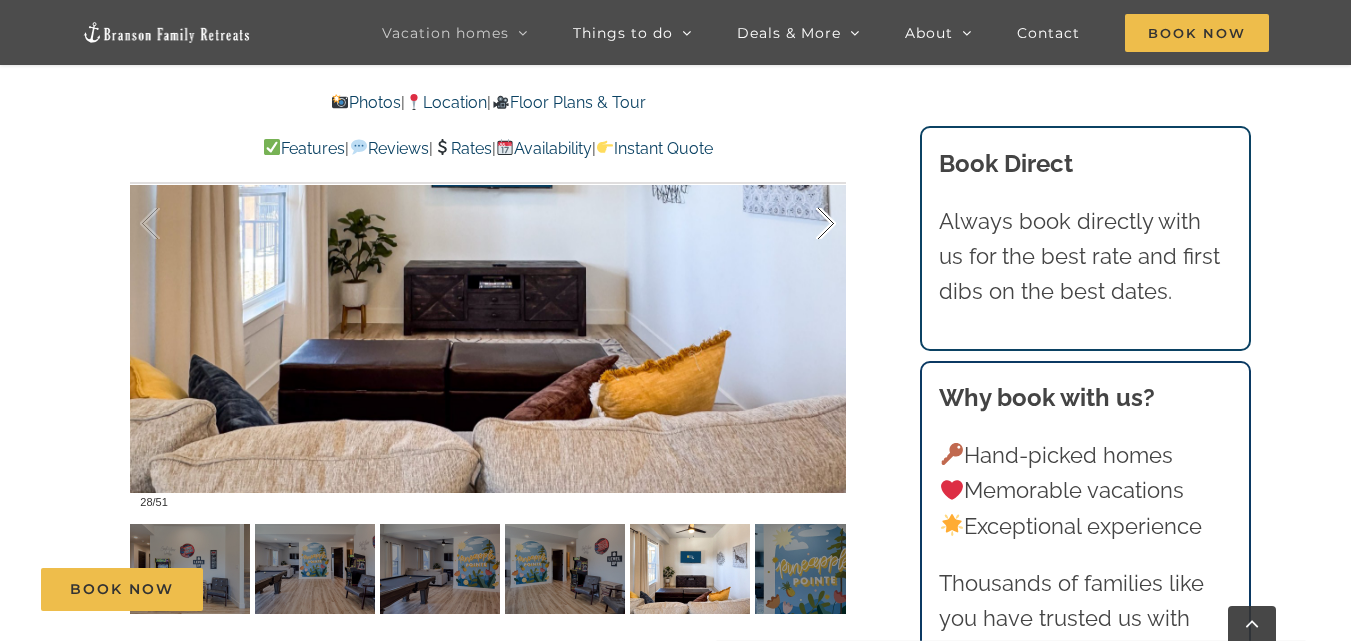click at bounding box center [805, 224] 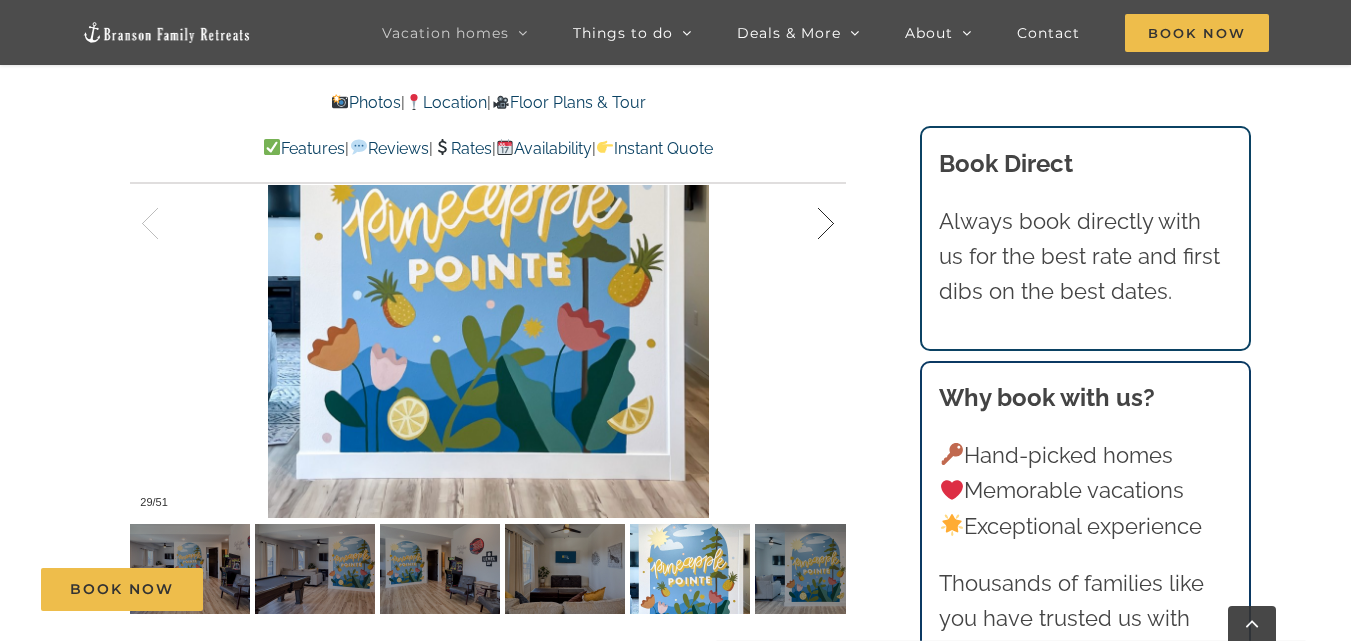 click at bounding box center (805, 224) 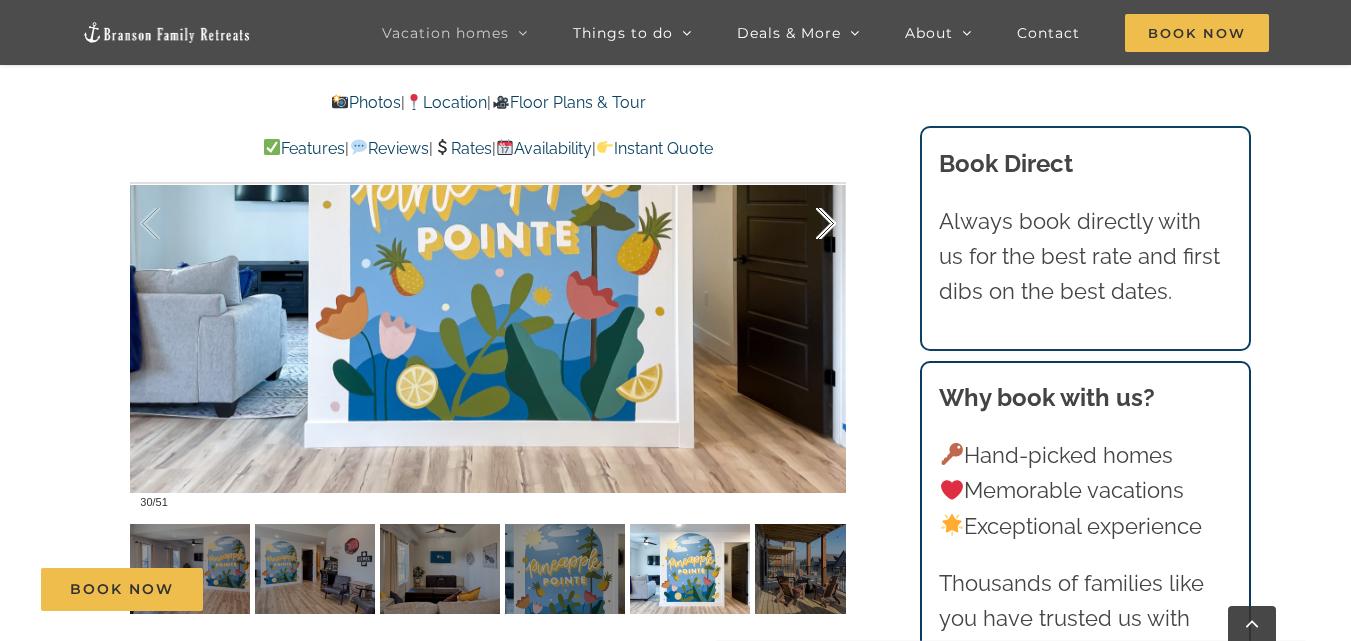 click at bounding box center (805, 224) 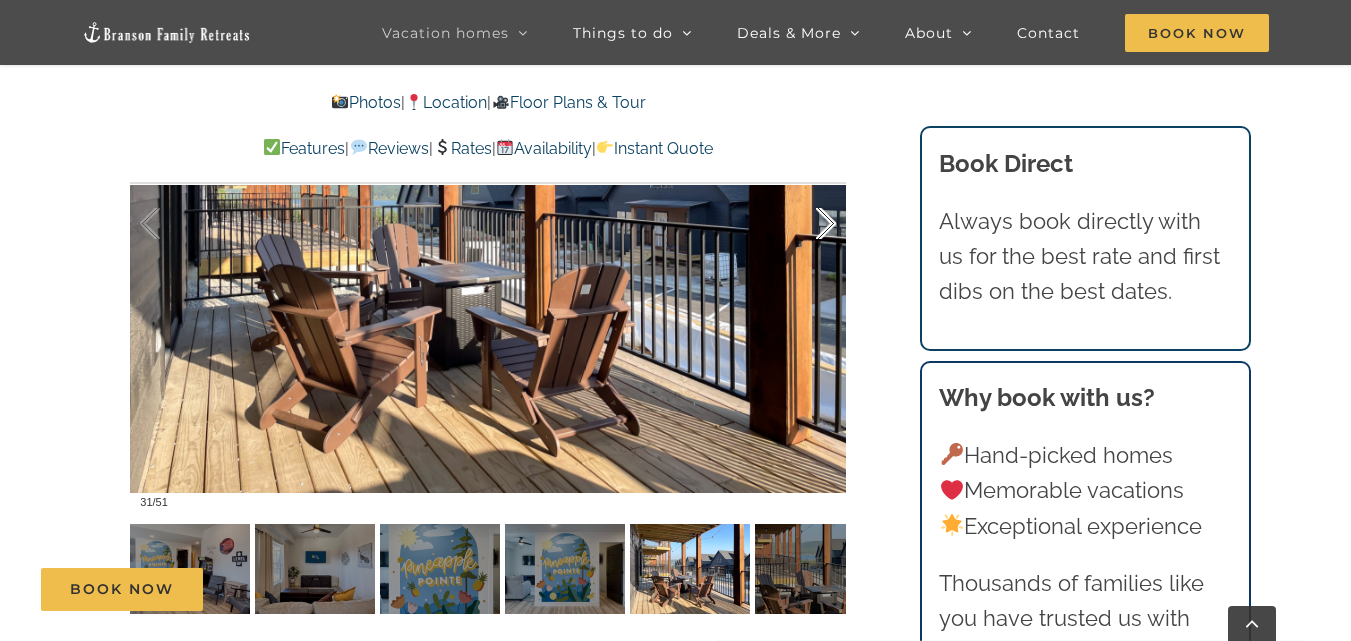 click at bounding box center [805, 224] 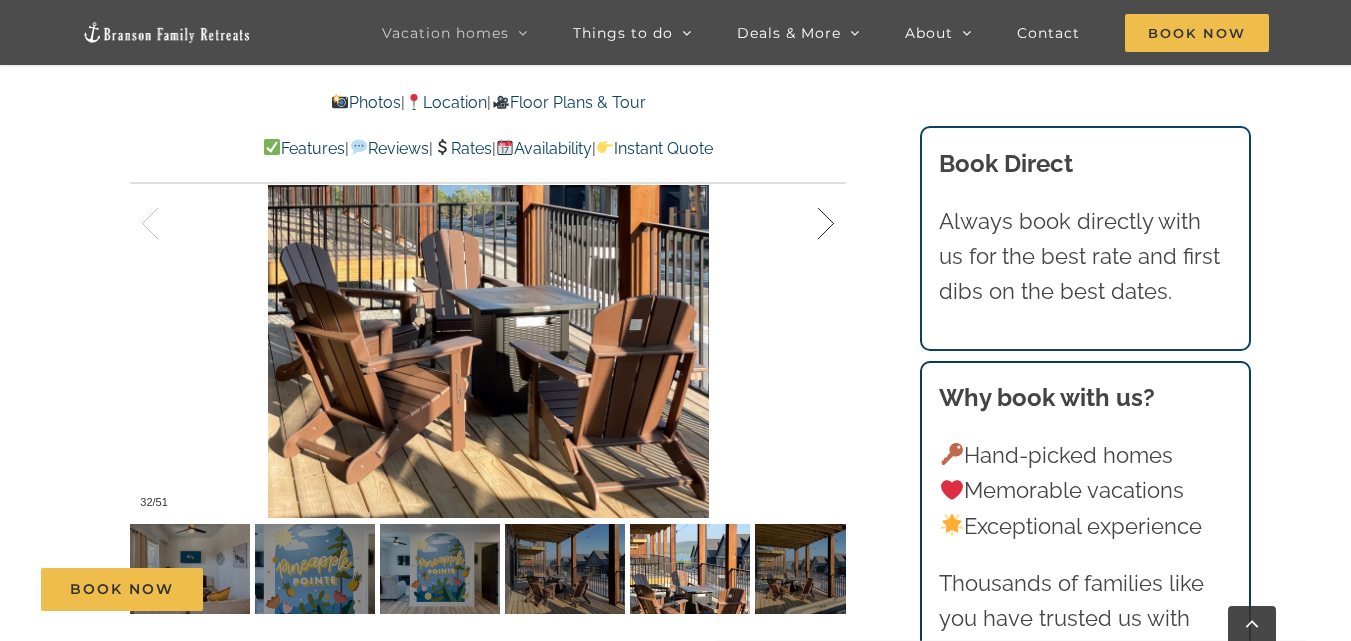 click at bounding box center [805, 224] 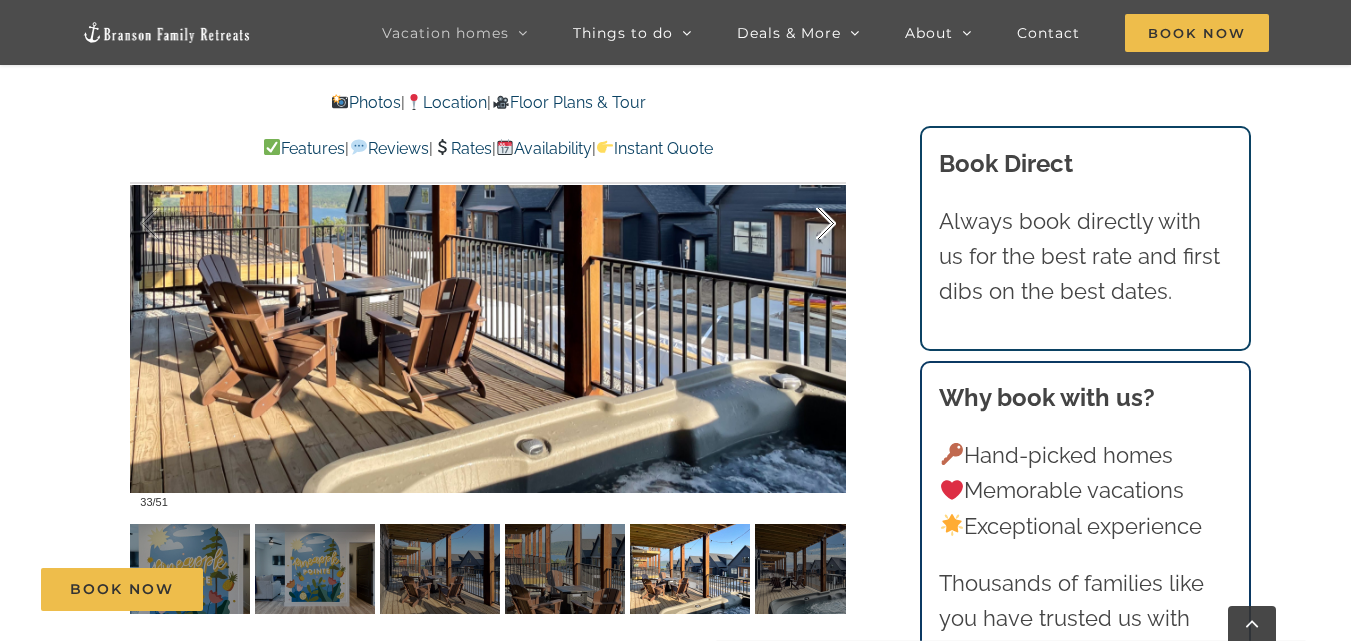 click at bounding box center [805, 224] 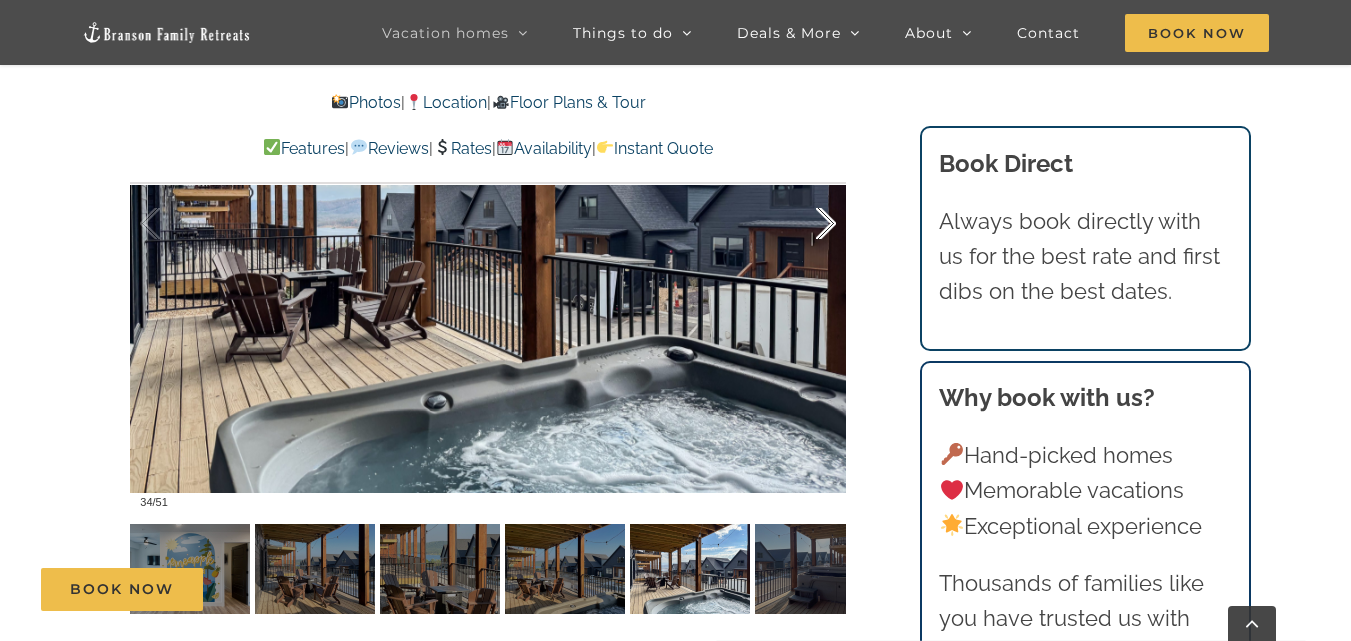 click at bounding box center [805, 224] 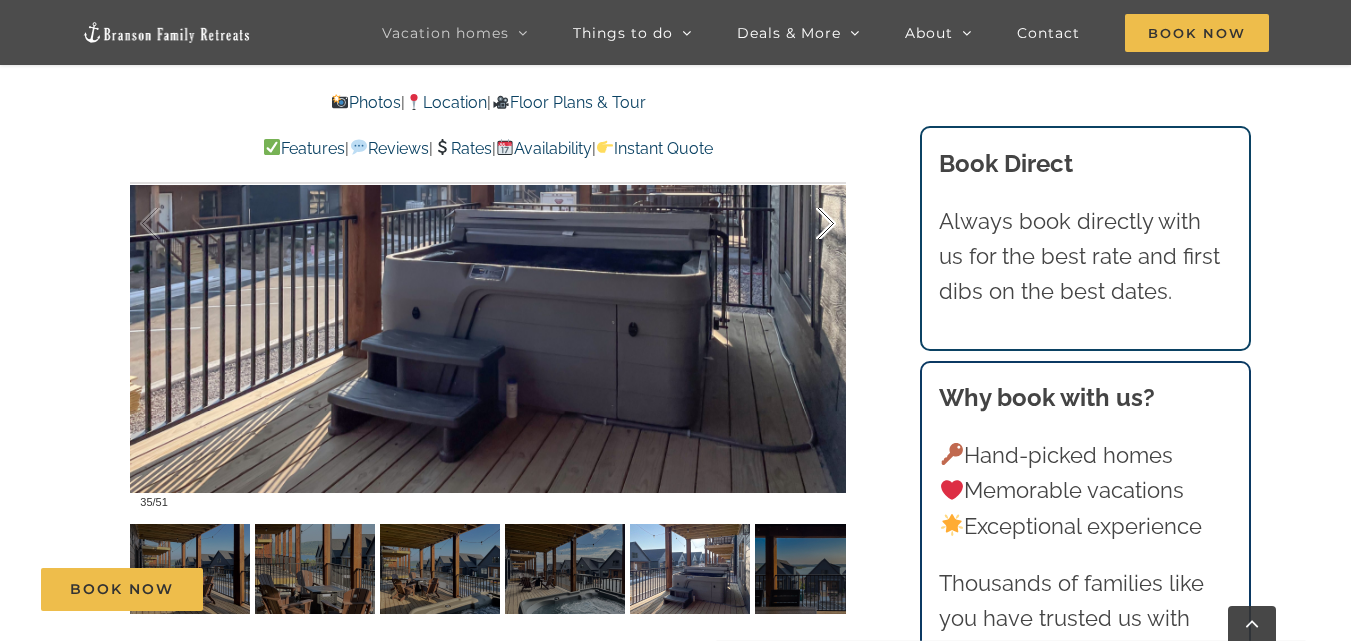 click at bounding box center (805, 224) 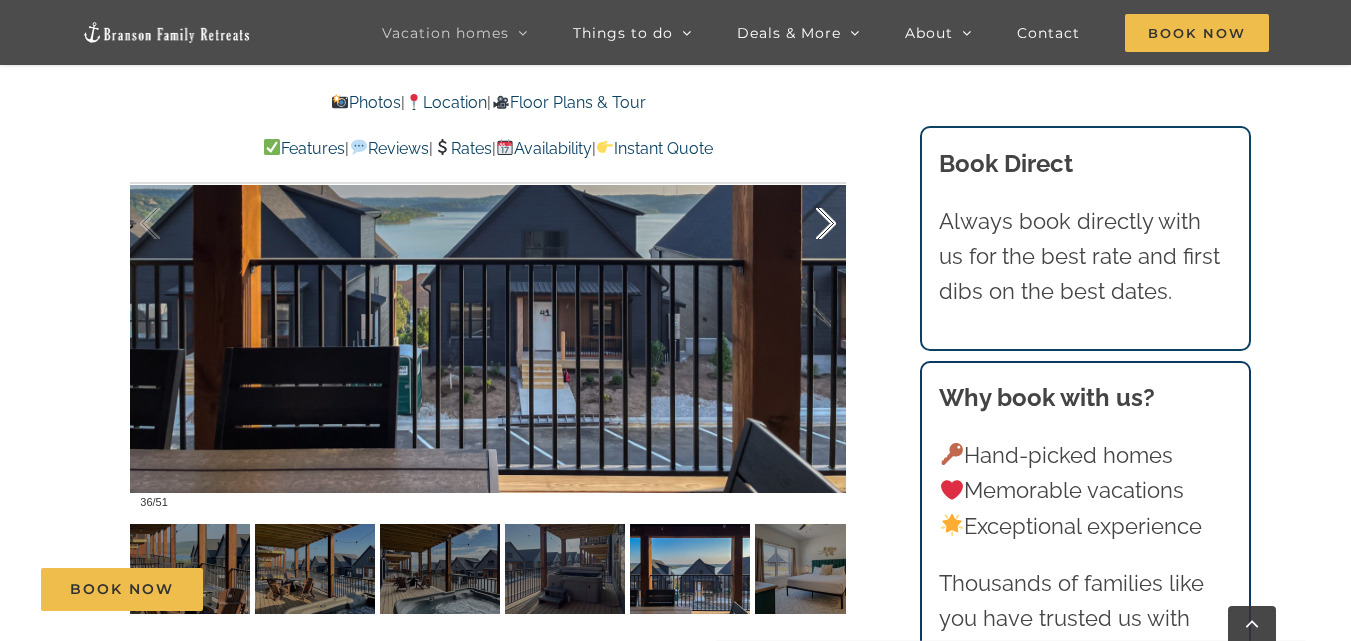 click at bounding box center (805, 224) 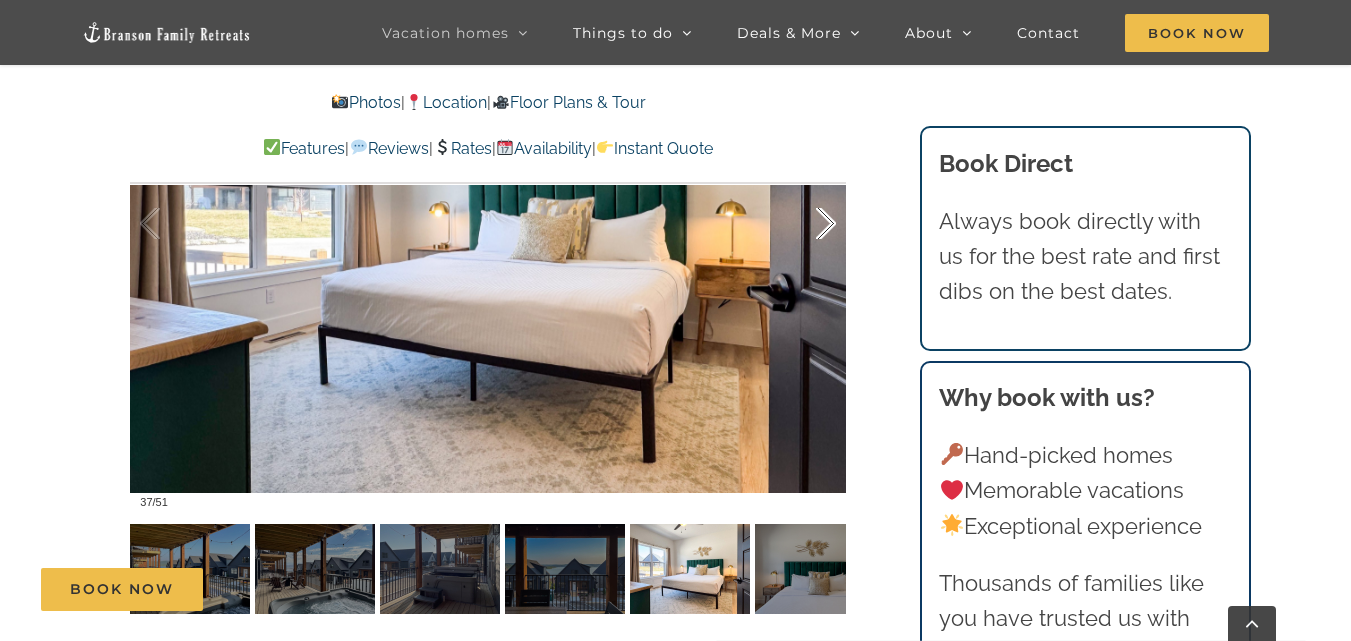 click at bounding box center [805, 224] 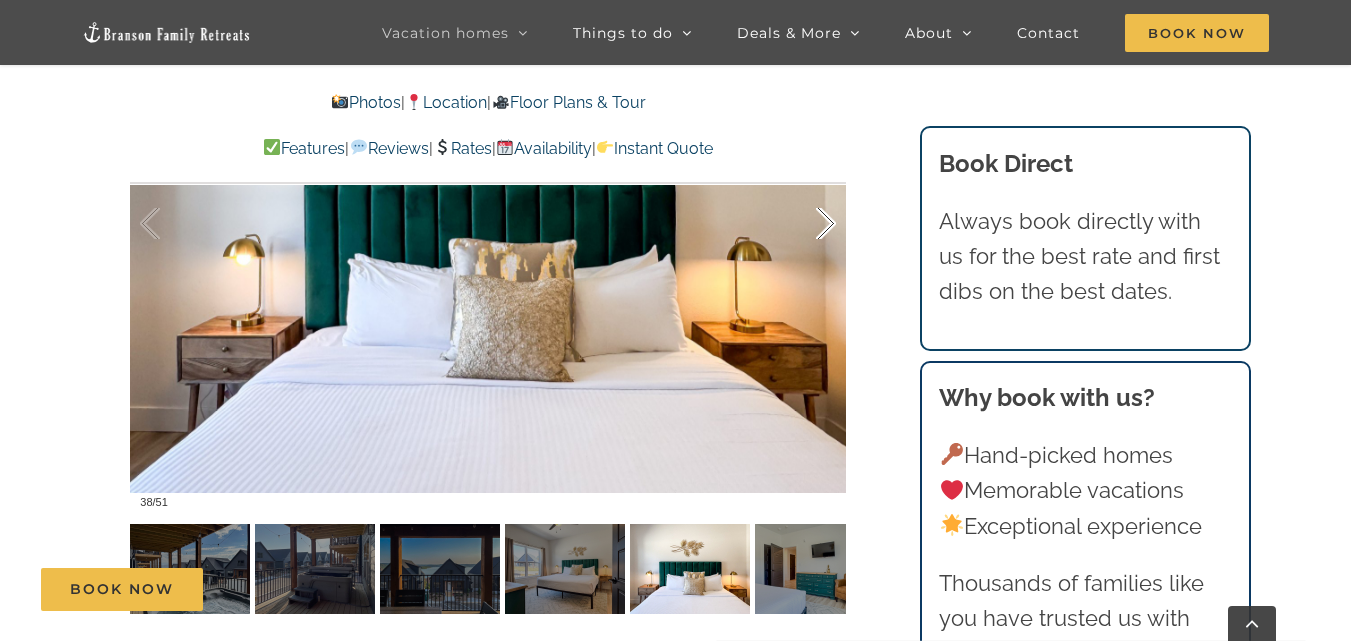 click at bounding box center (805, 224) 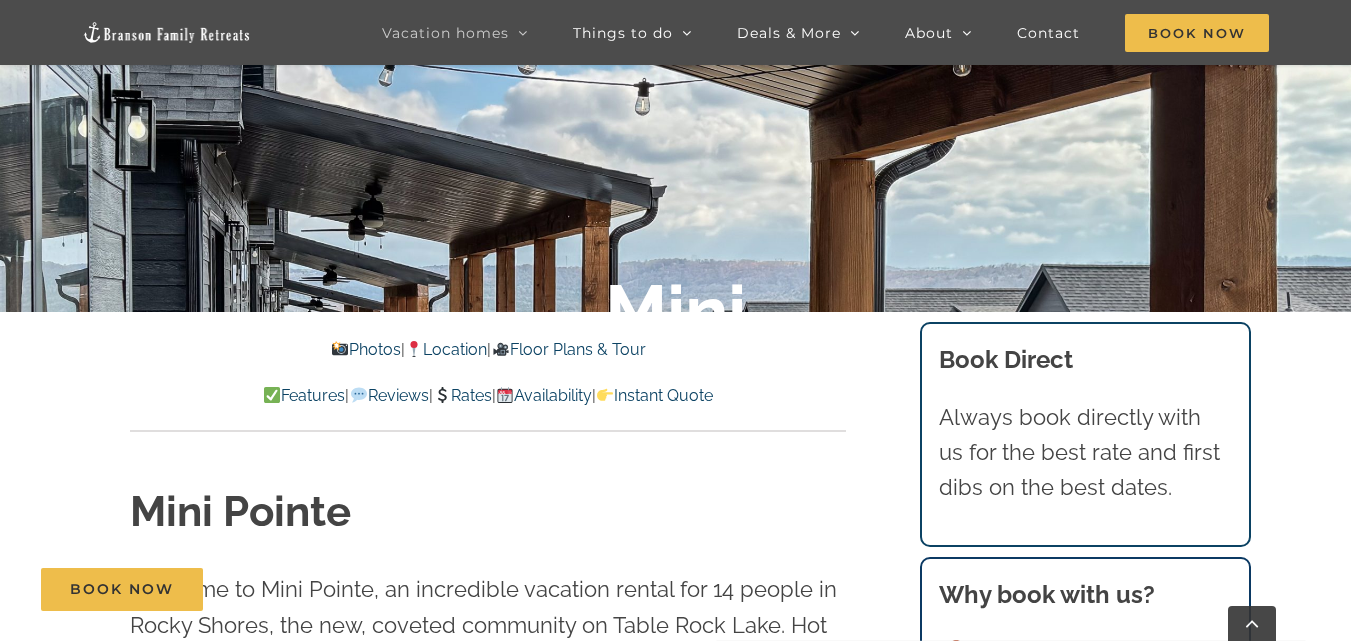 scroll, scrollTop: 383, scrollLeft: 0, axis: vertical 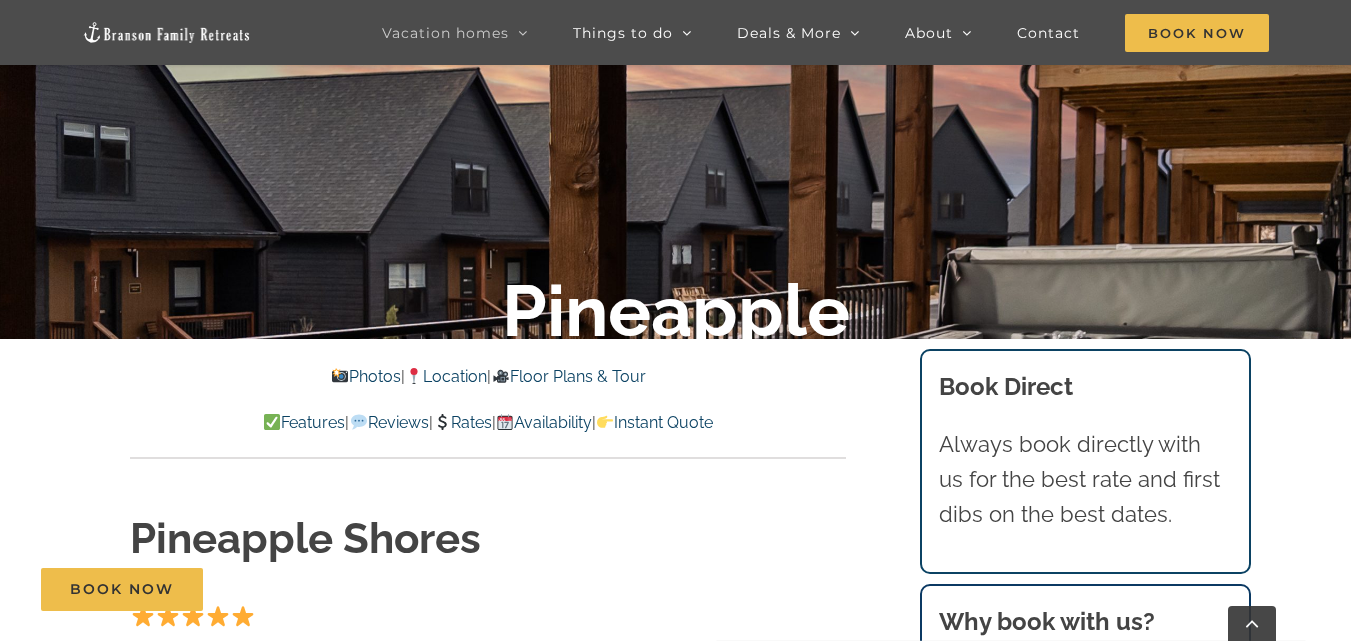 click on "Instant Quote" at bounding box center (654, 422) 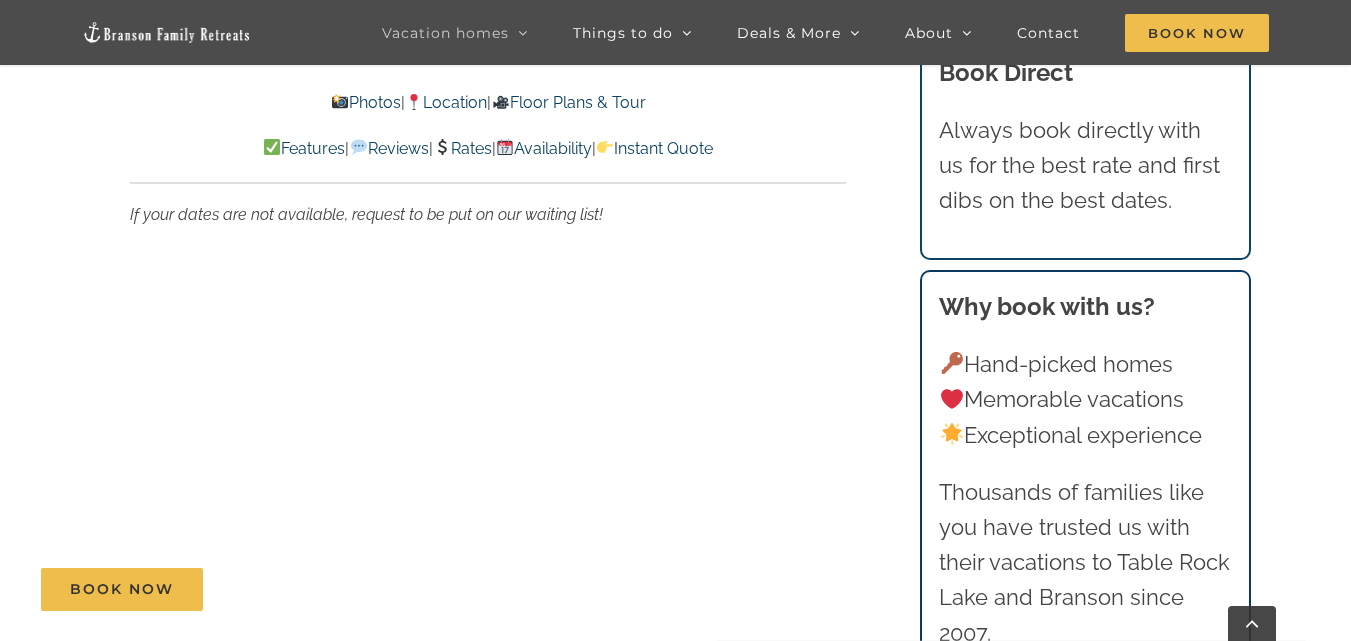 scroll, scrollTop: 12131, scrollLeft: 0, axis: vertical 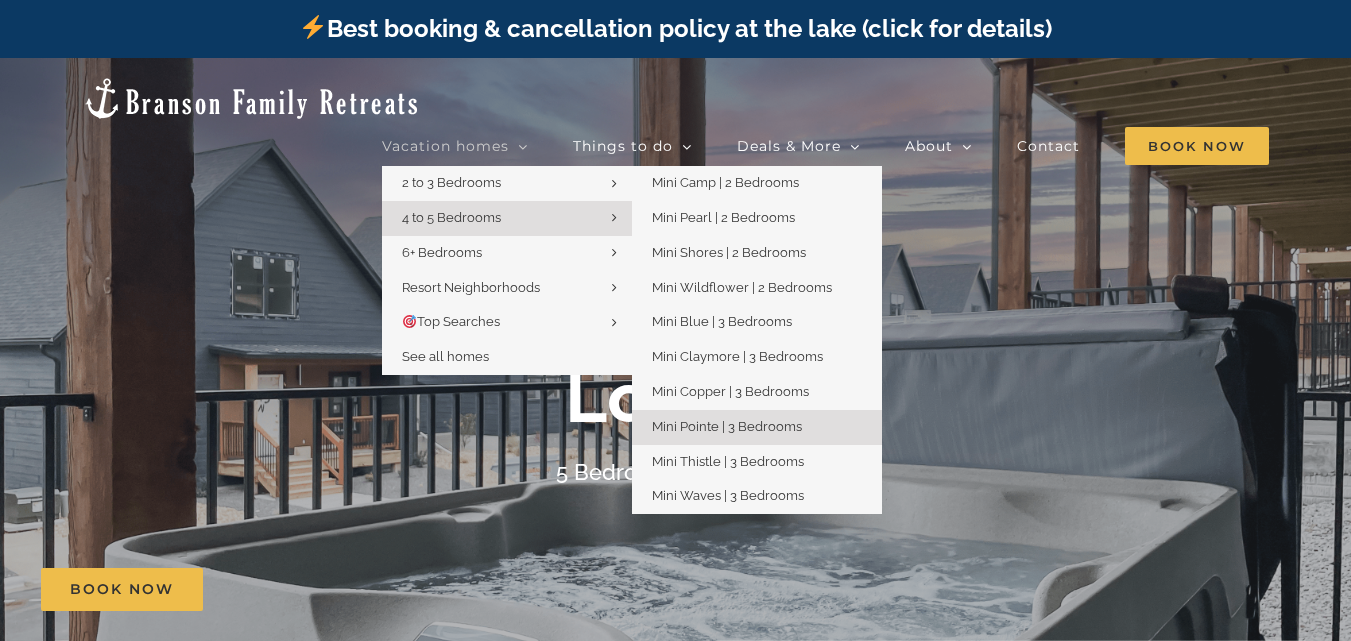 click on "Mini Pointe | 3 Bedrooms" at bounding box center (727, 426) 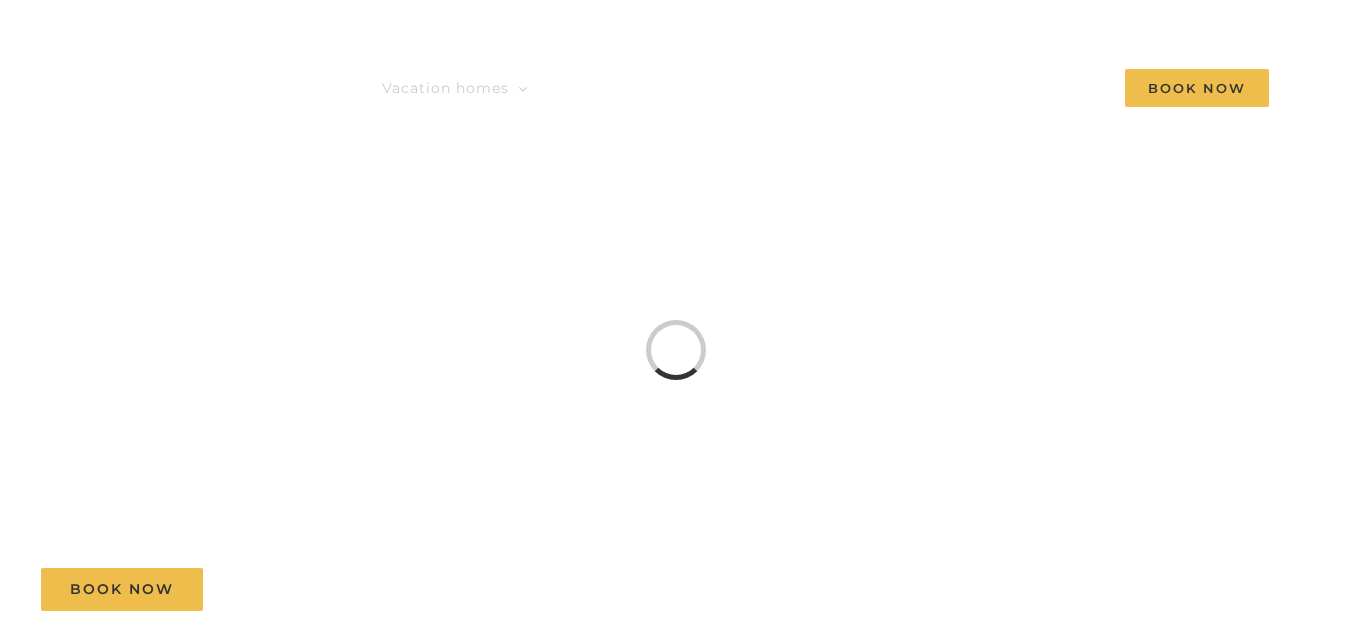 scroll, scrollTop: 0, scrollLeft: 0, axis: both 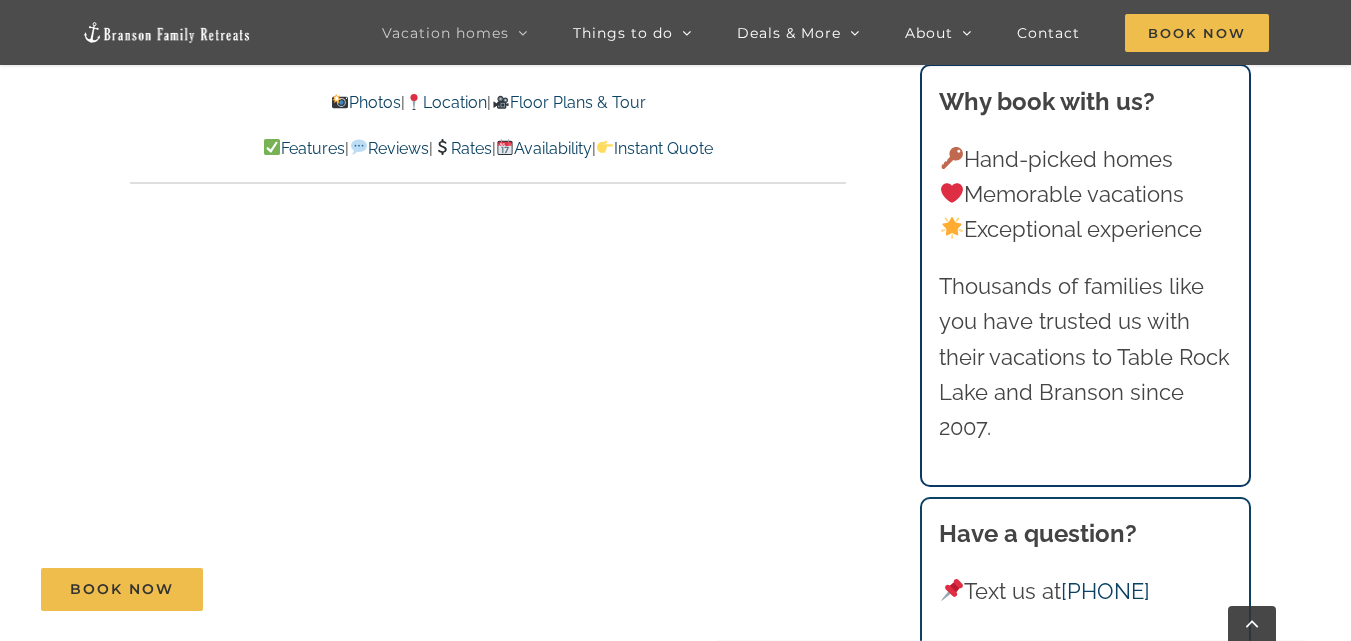 click on "Instant Quote" at bounding box center [654, 148] 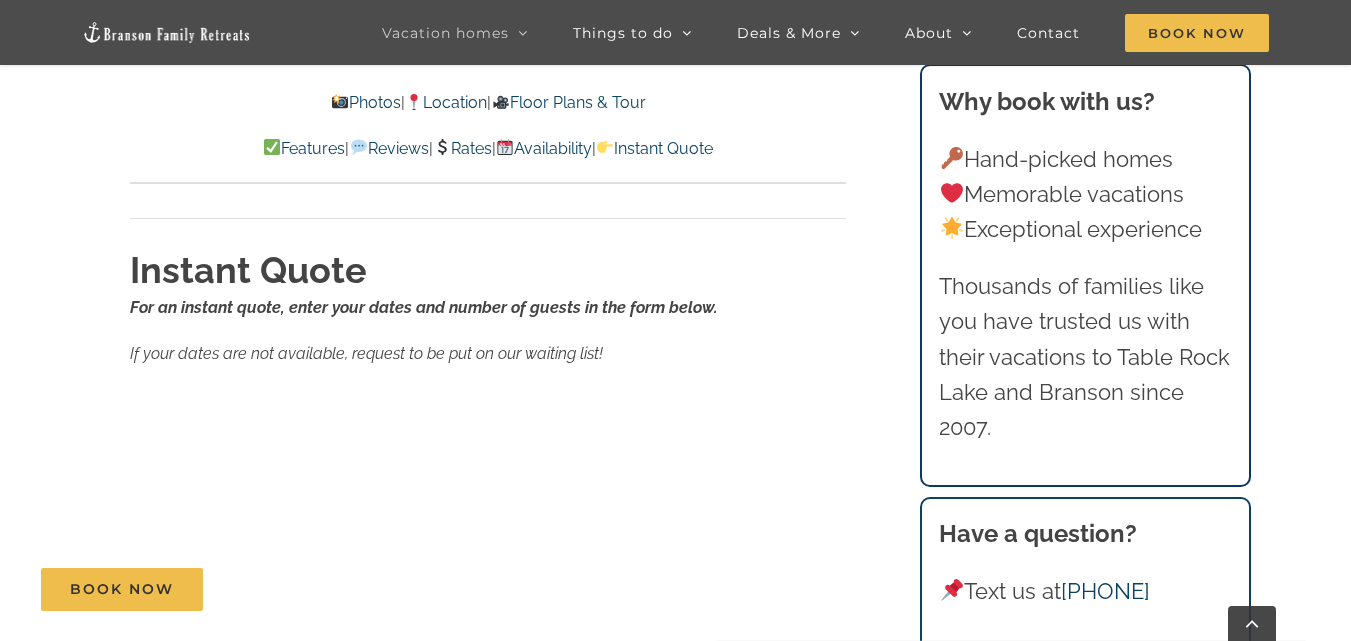 scroll, scrollTop: 12070, scrollLeft: 0, axis: vertical 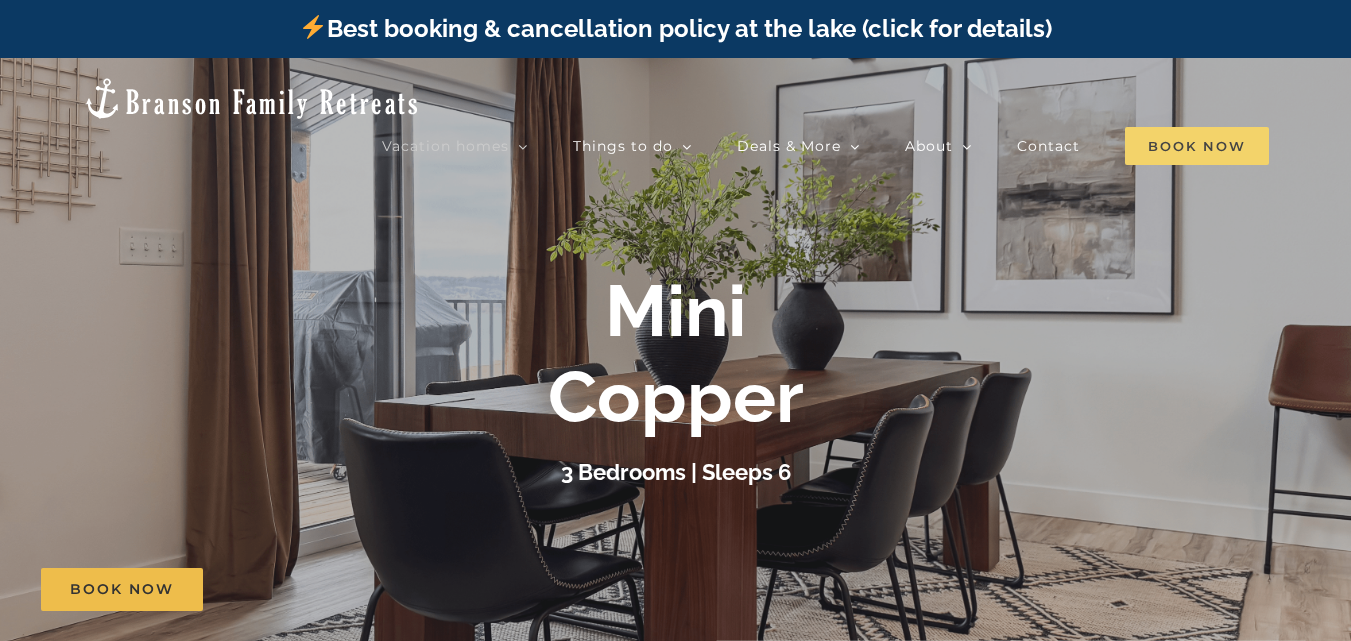 click on "Book Now" at bounding box center (1197, 146) 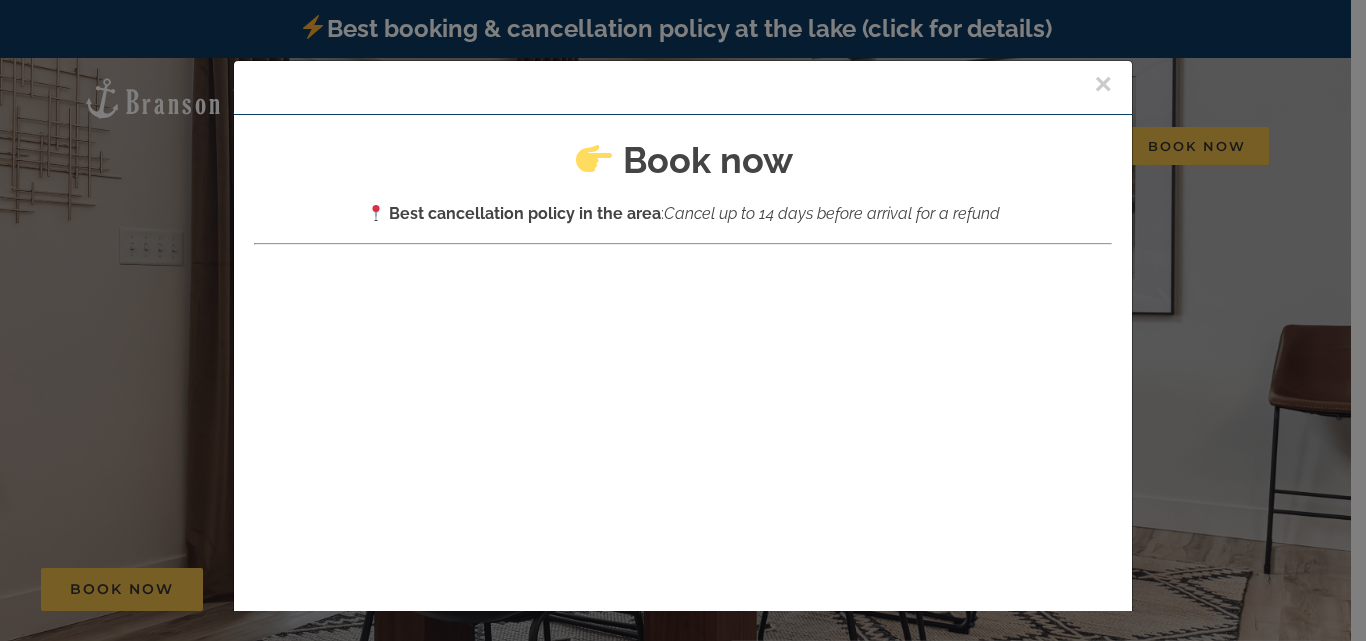 click on "×" at bounding box center [1103, 84] 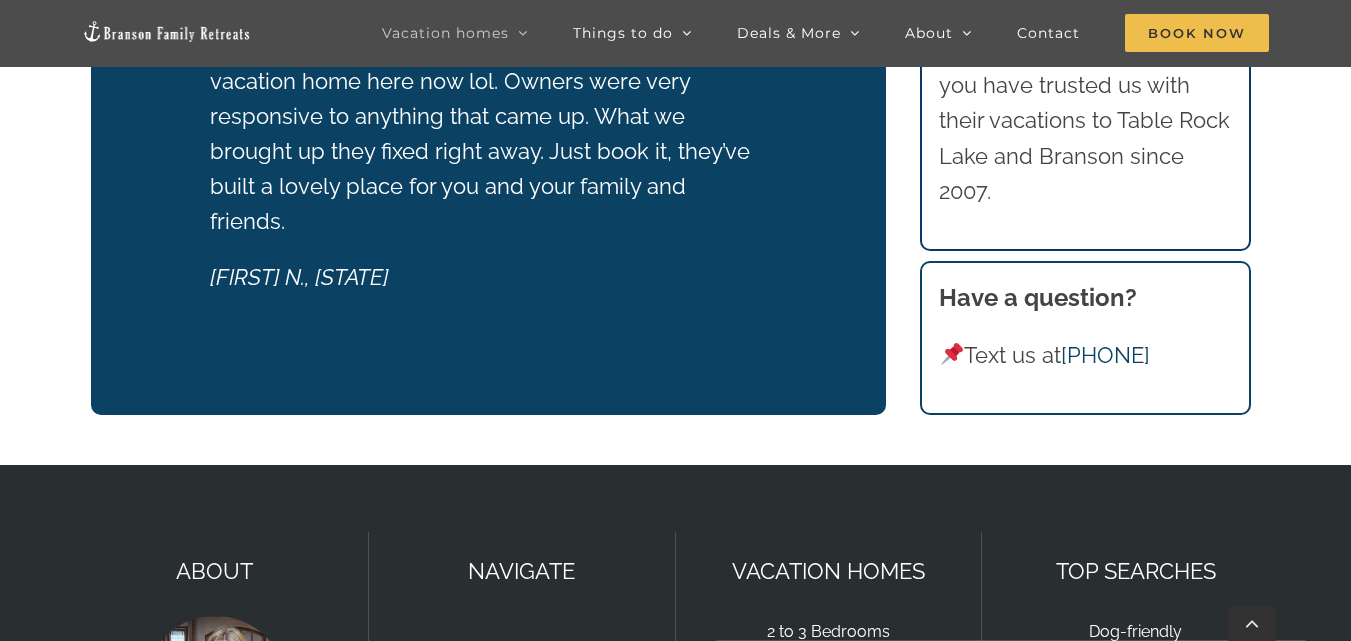 scroll, scrollTop: 3445, scrollLeft: 0, axis: vertical 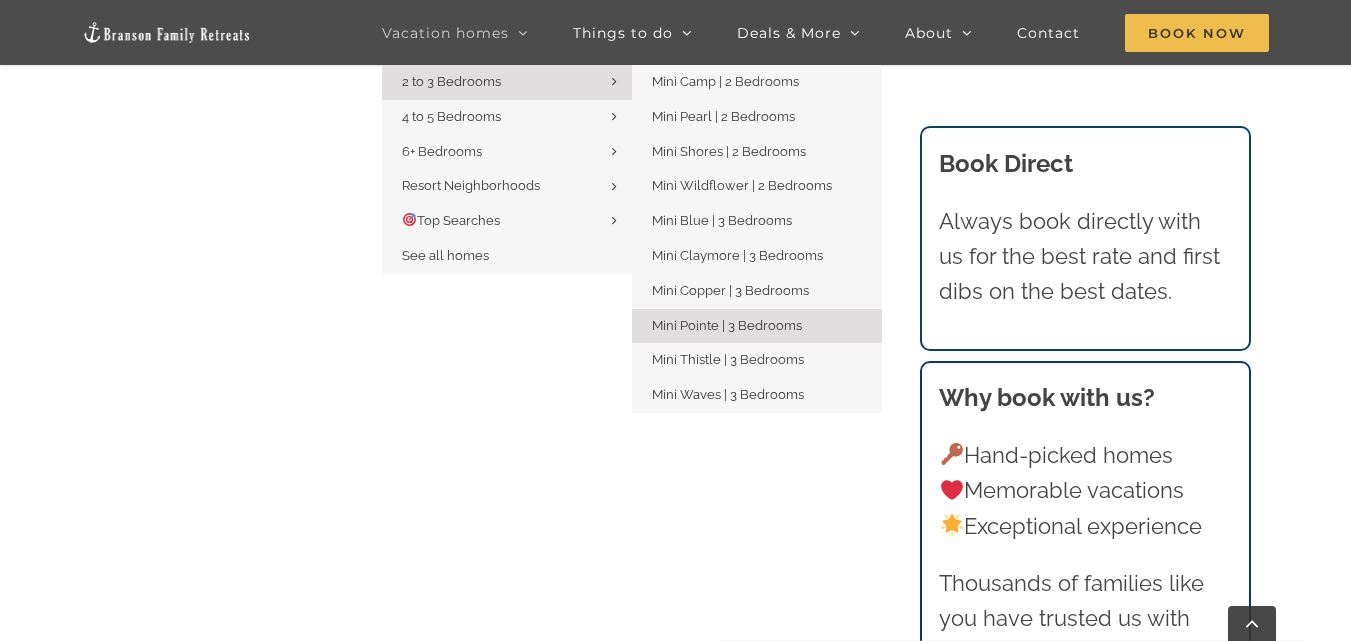 click on "Mini Pointe | 3 Bedrooms" at bounding box center [757, 326] 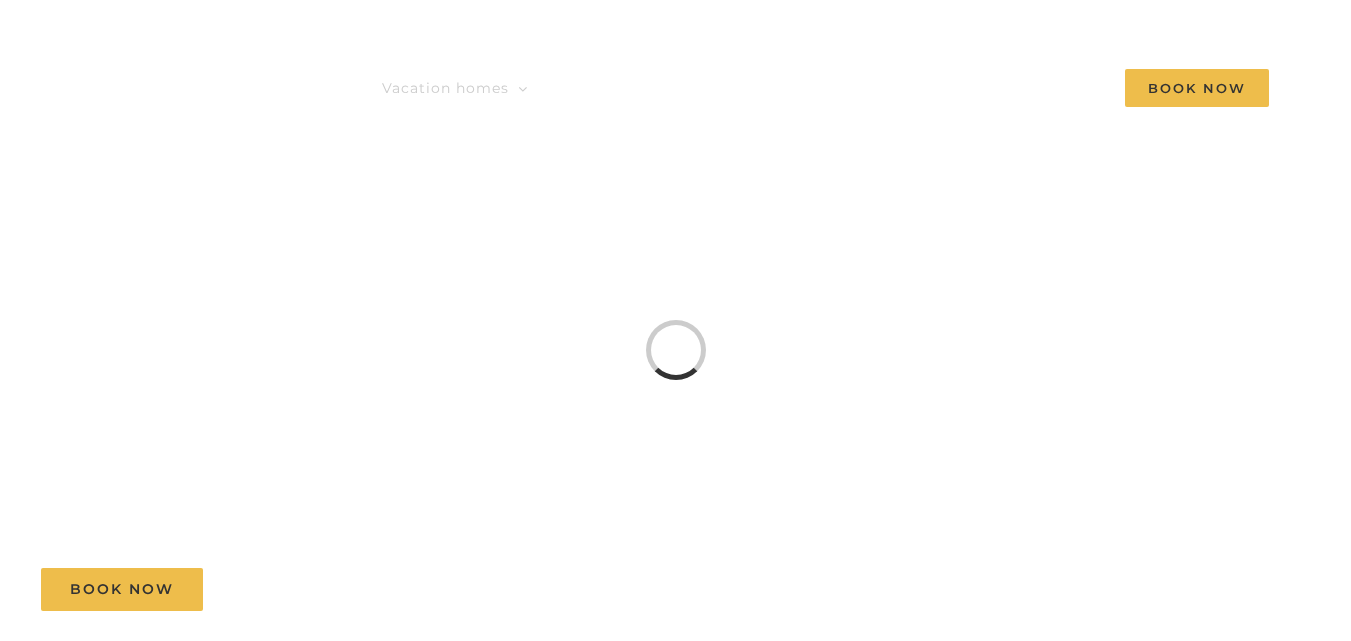 scroll, scrollTop: 0, scrollLeft: 0, axis: both 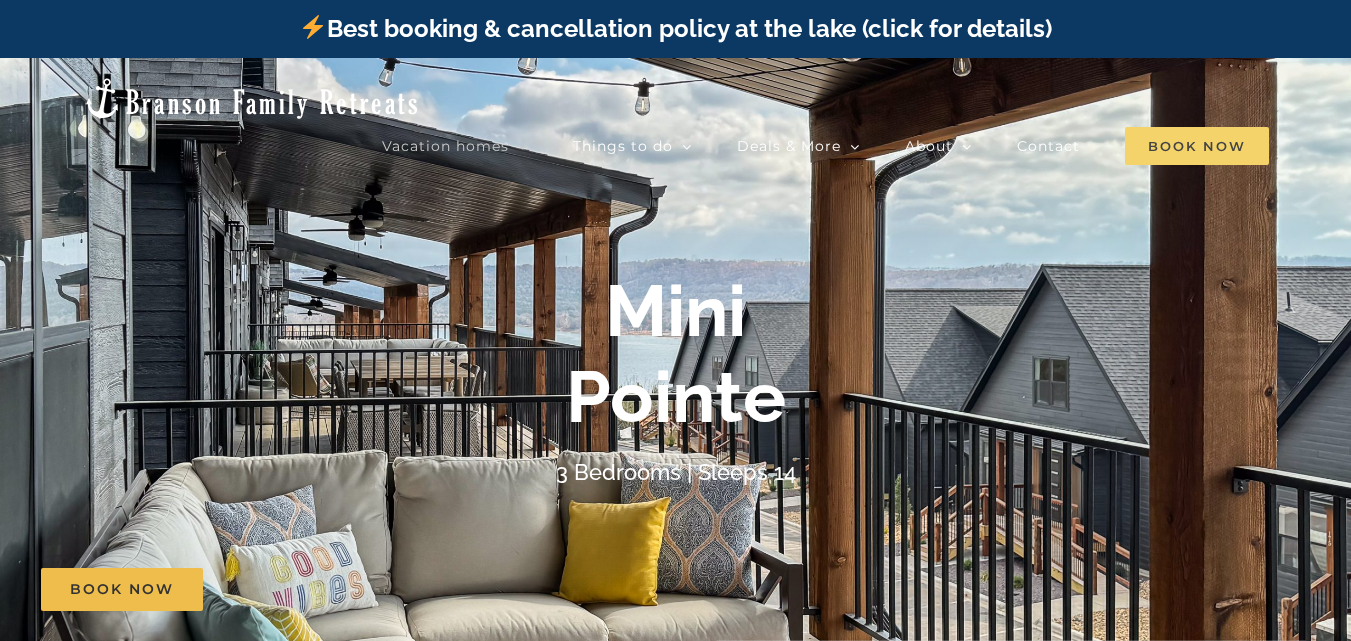 click on "Book Now" at bounding box center [1197, 146] 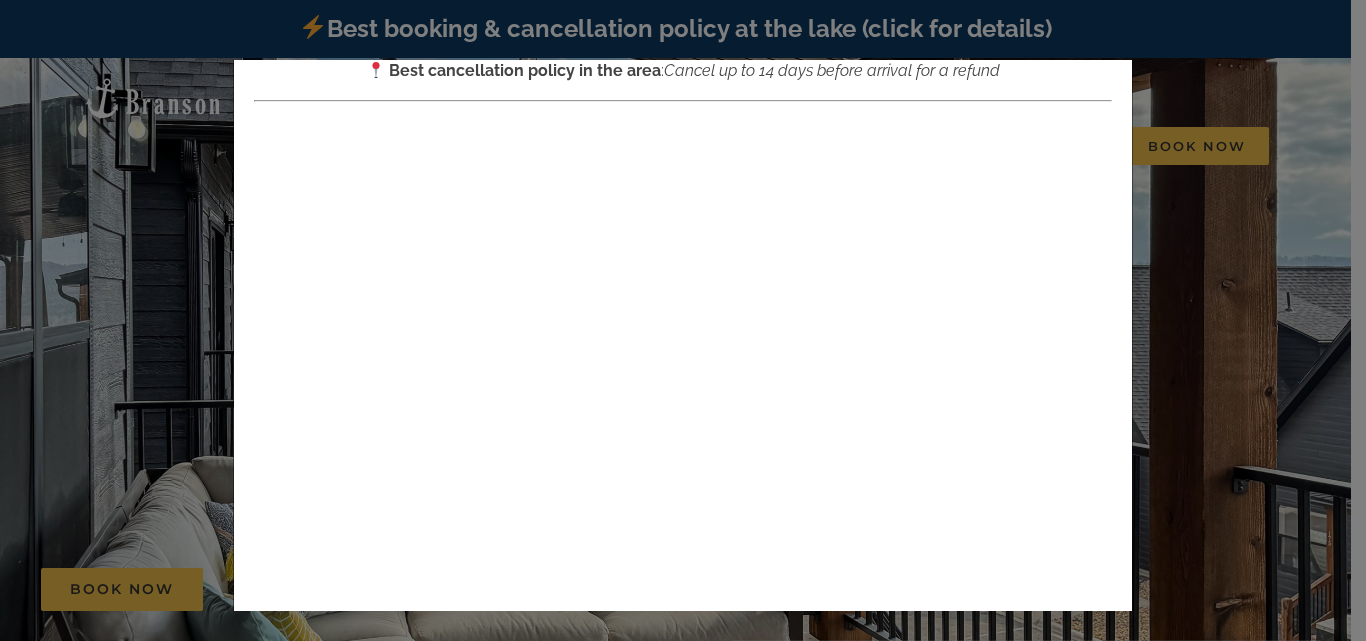 scroll, scrollTop: 160, scrollLeft: 0, axis: vertical 